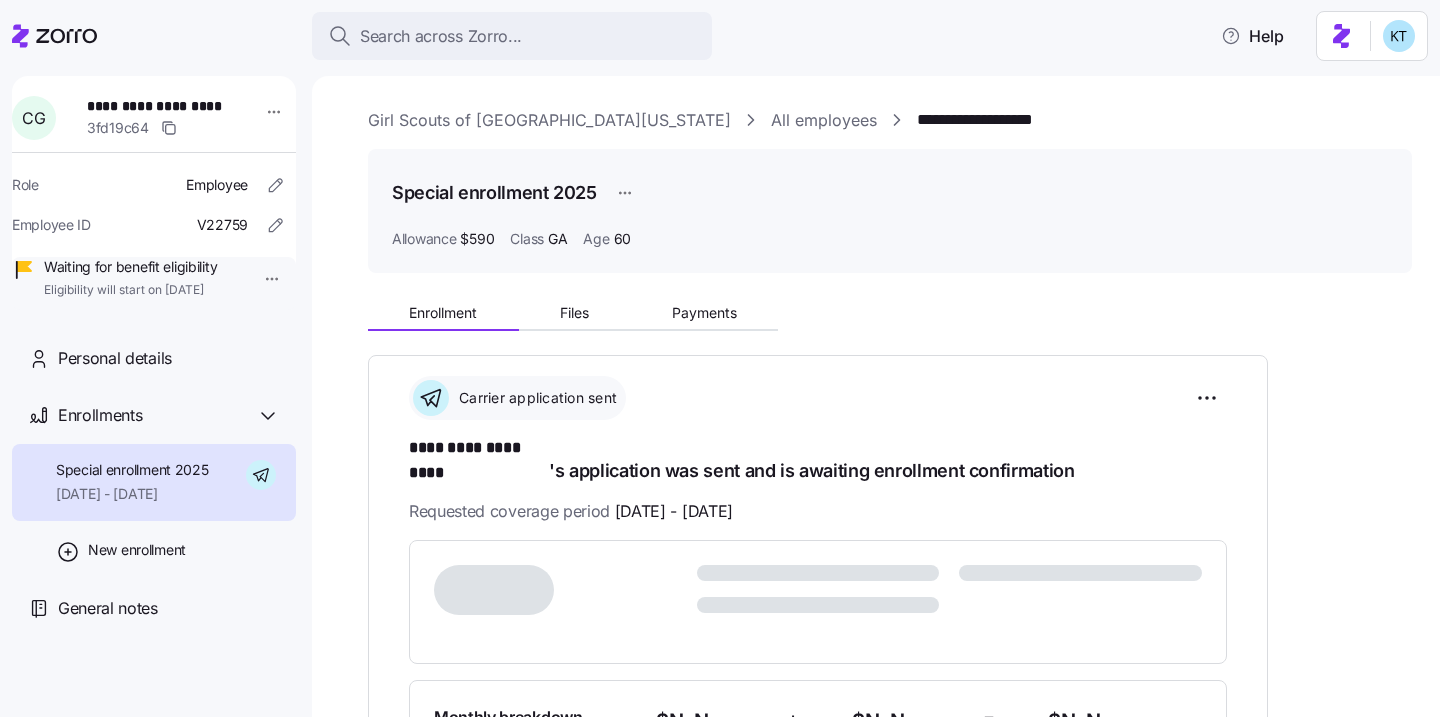 scroll, scrollTop: 0, scrollLeft: 0, axis: both 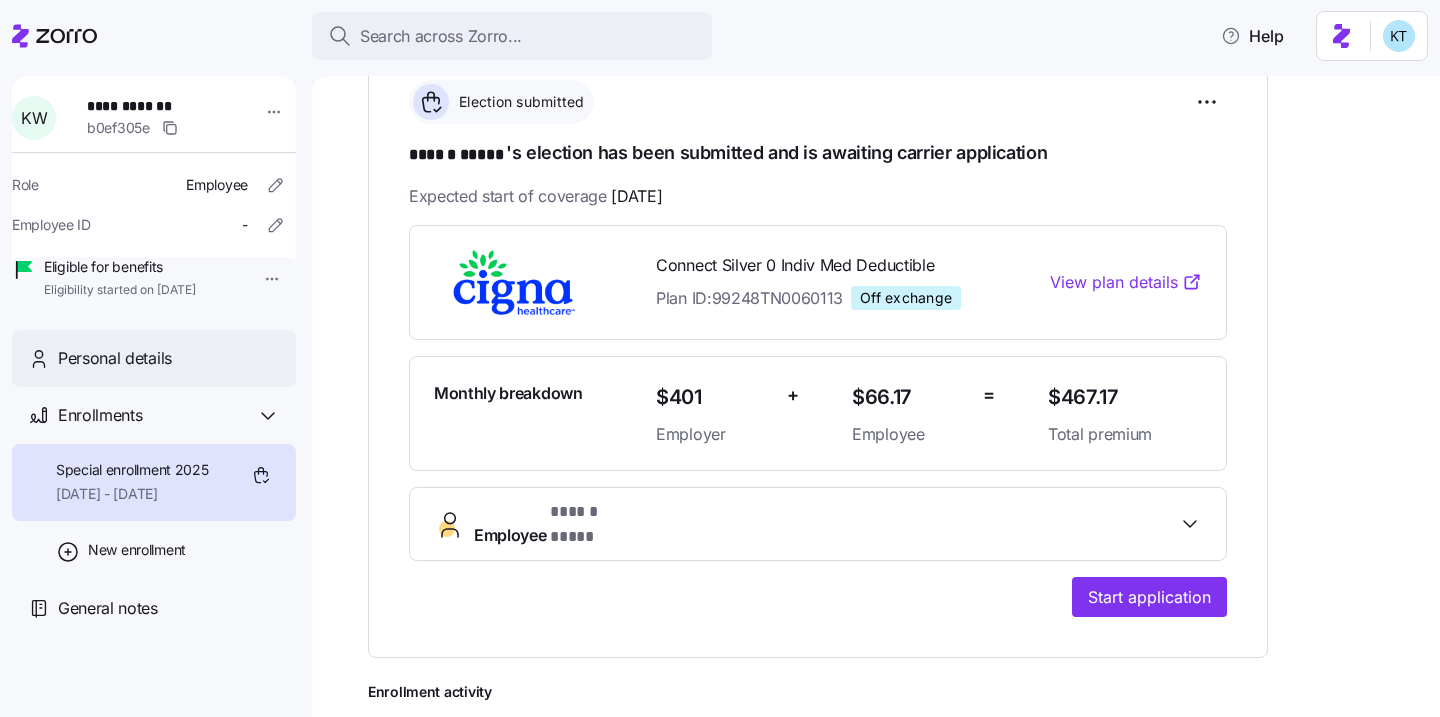 click on "Personal details" at bounding box center [115, 358] 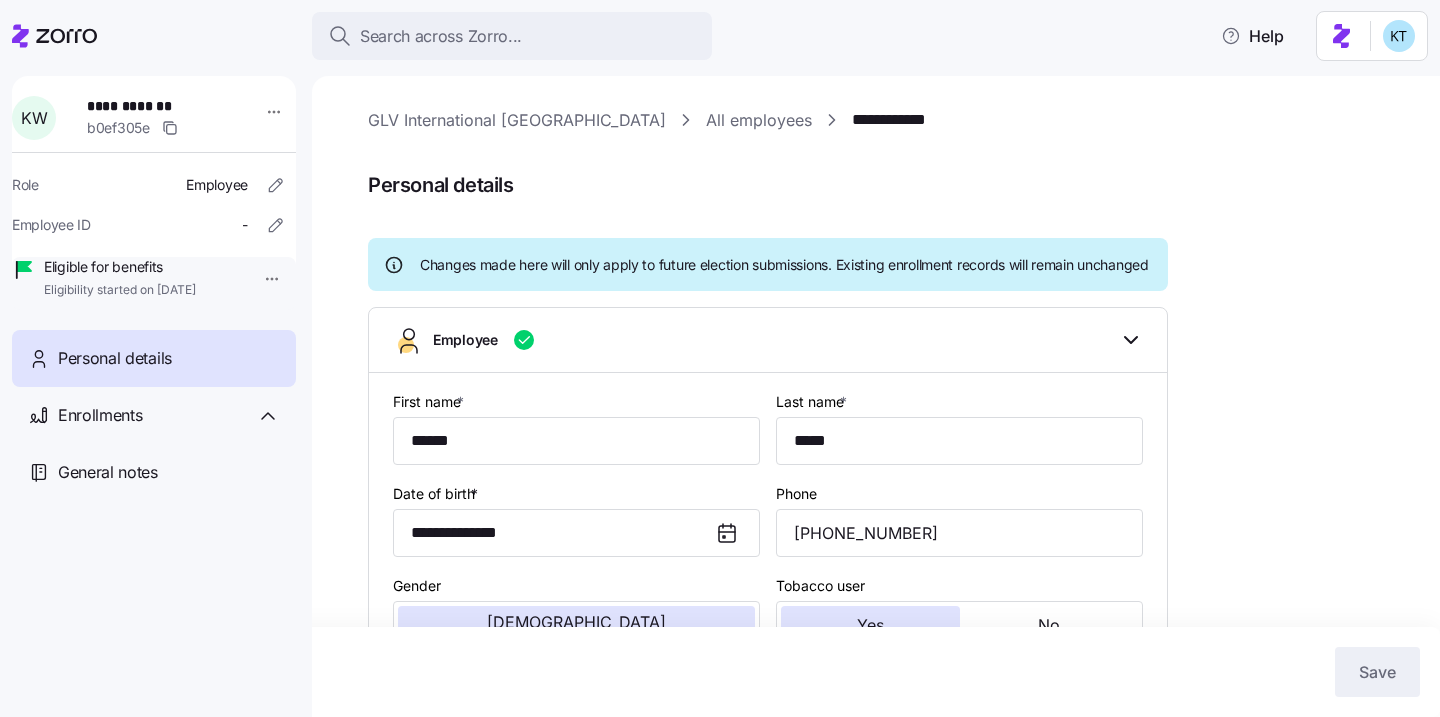 type on "All Employees" 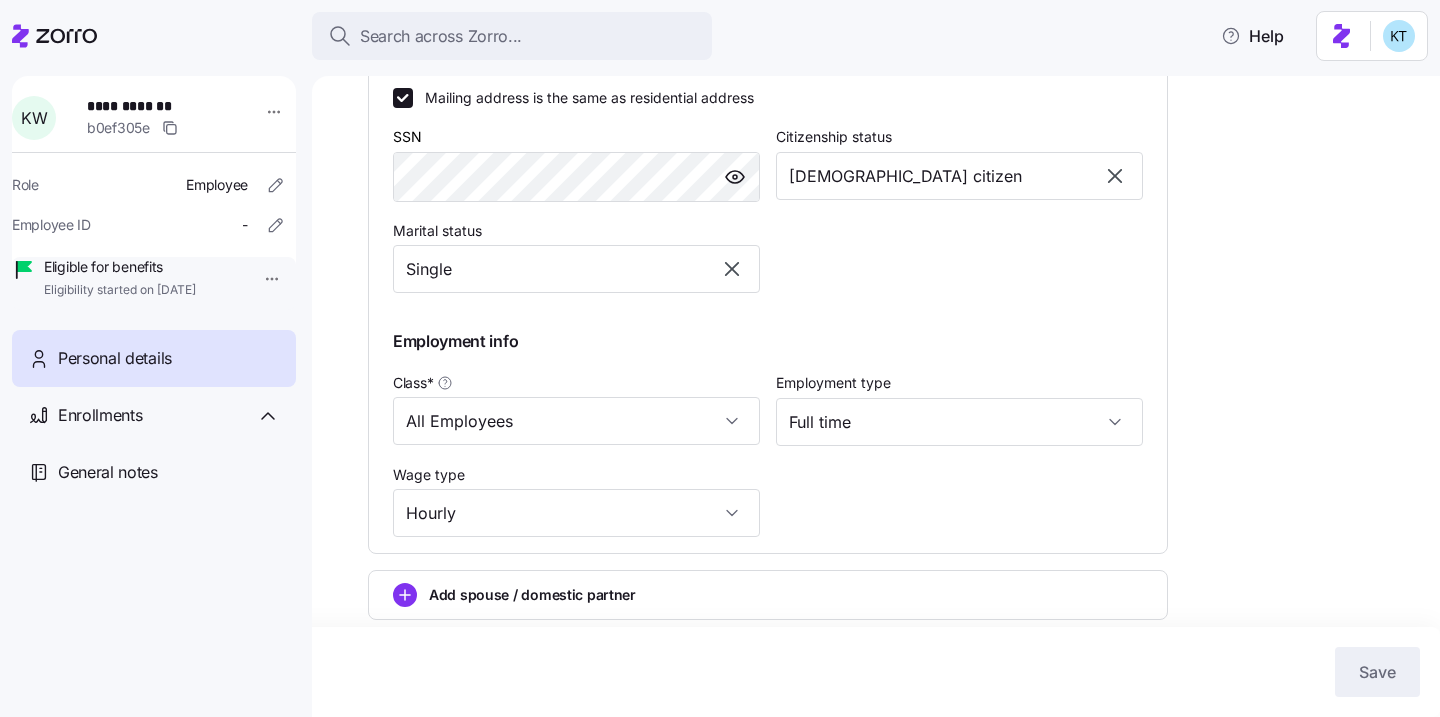 scroll, scrollTop: 761, scrollLeft: 0, axis: vertical 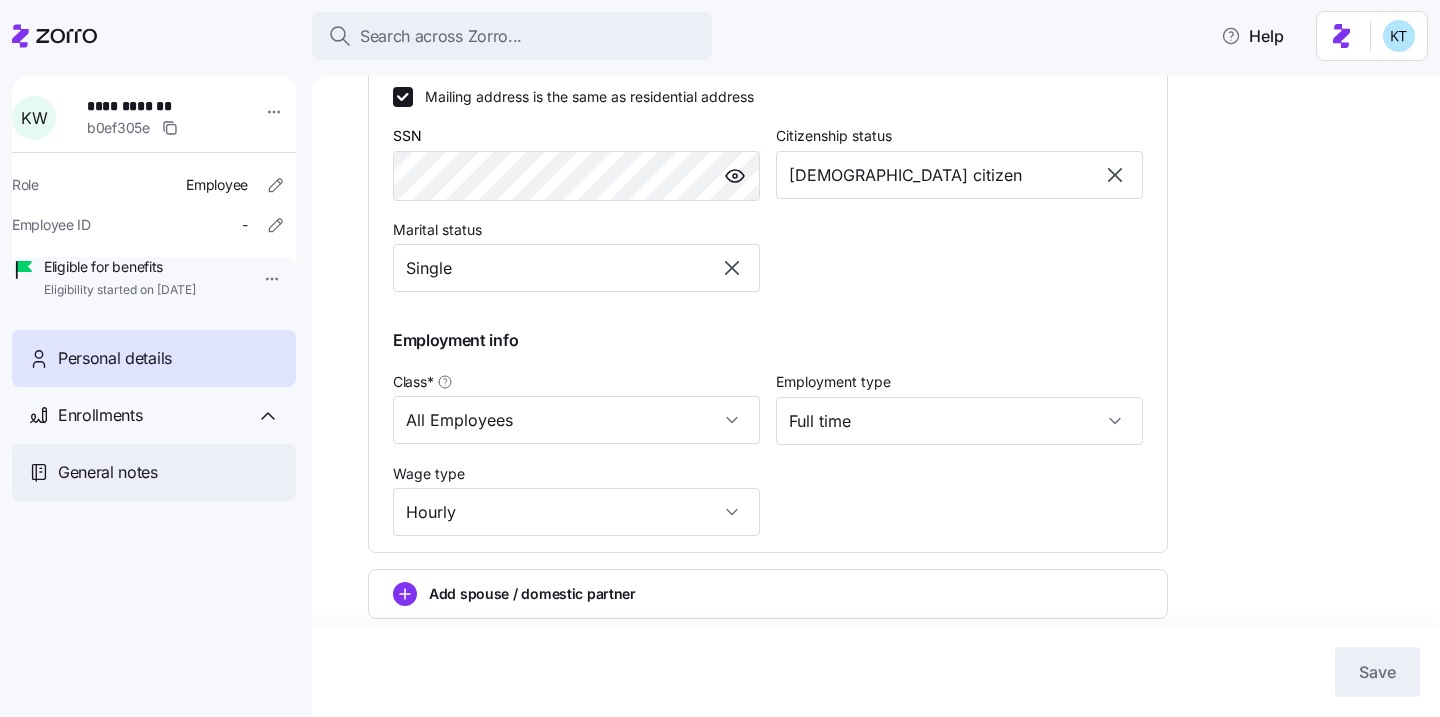 click on "General notes" at bounding box center (154, 472) 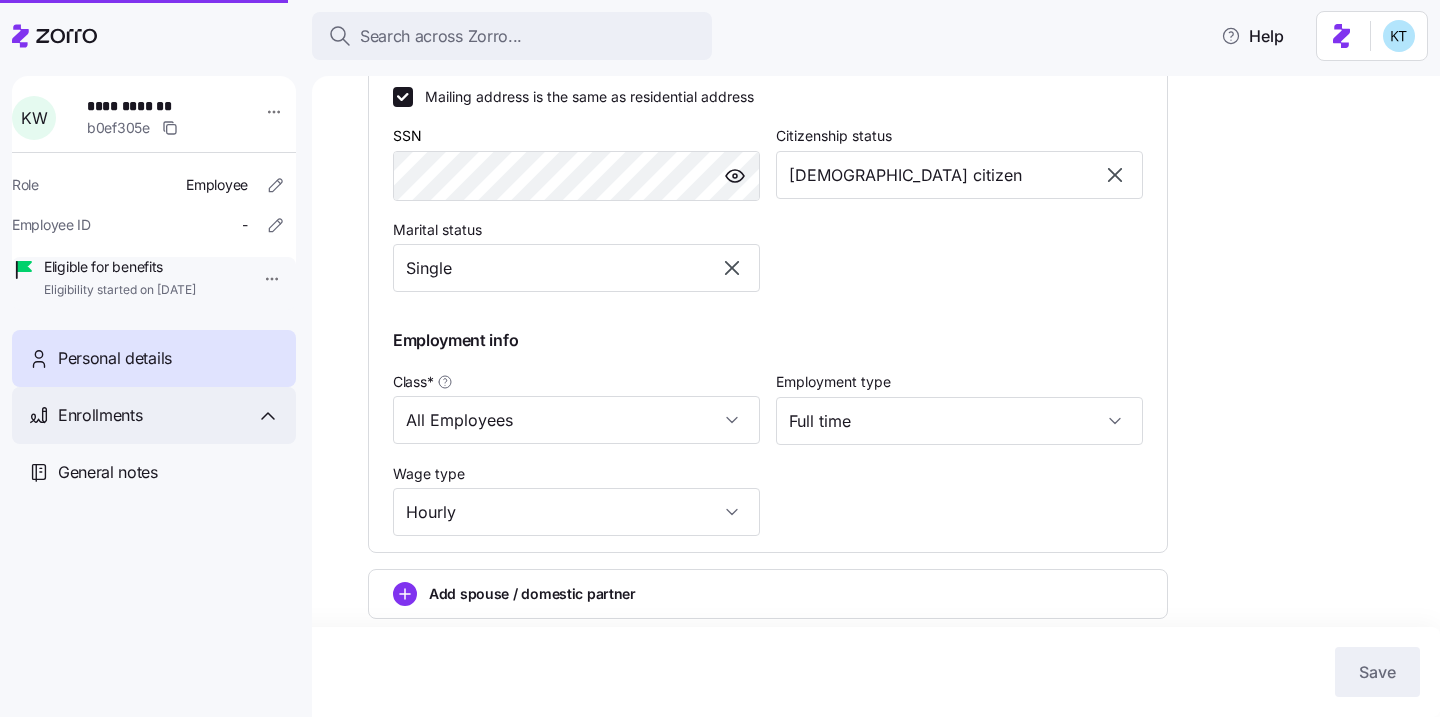 click on "Enrollments" at bounding box center (154, 415) 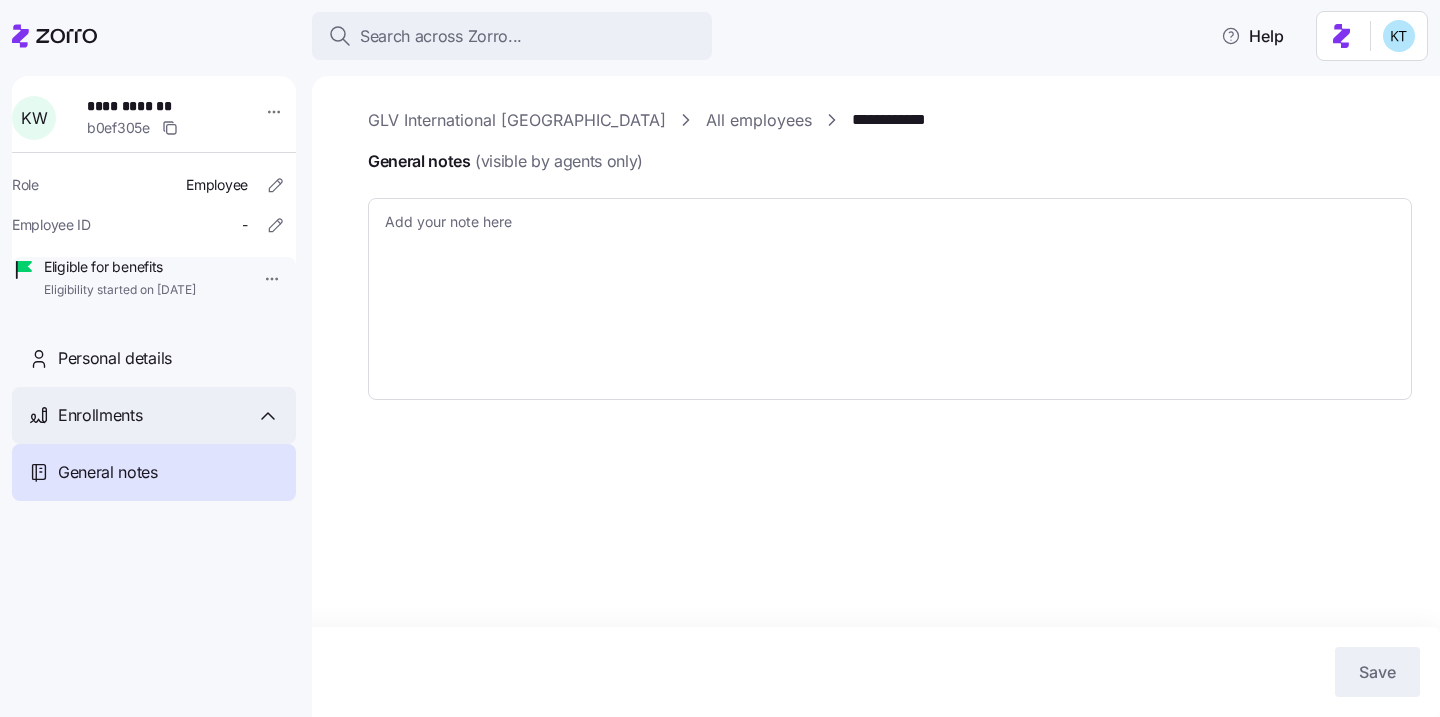 click on "Enrollments" at bounding box center (154, 415) 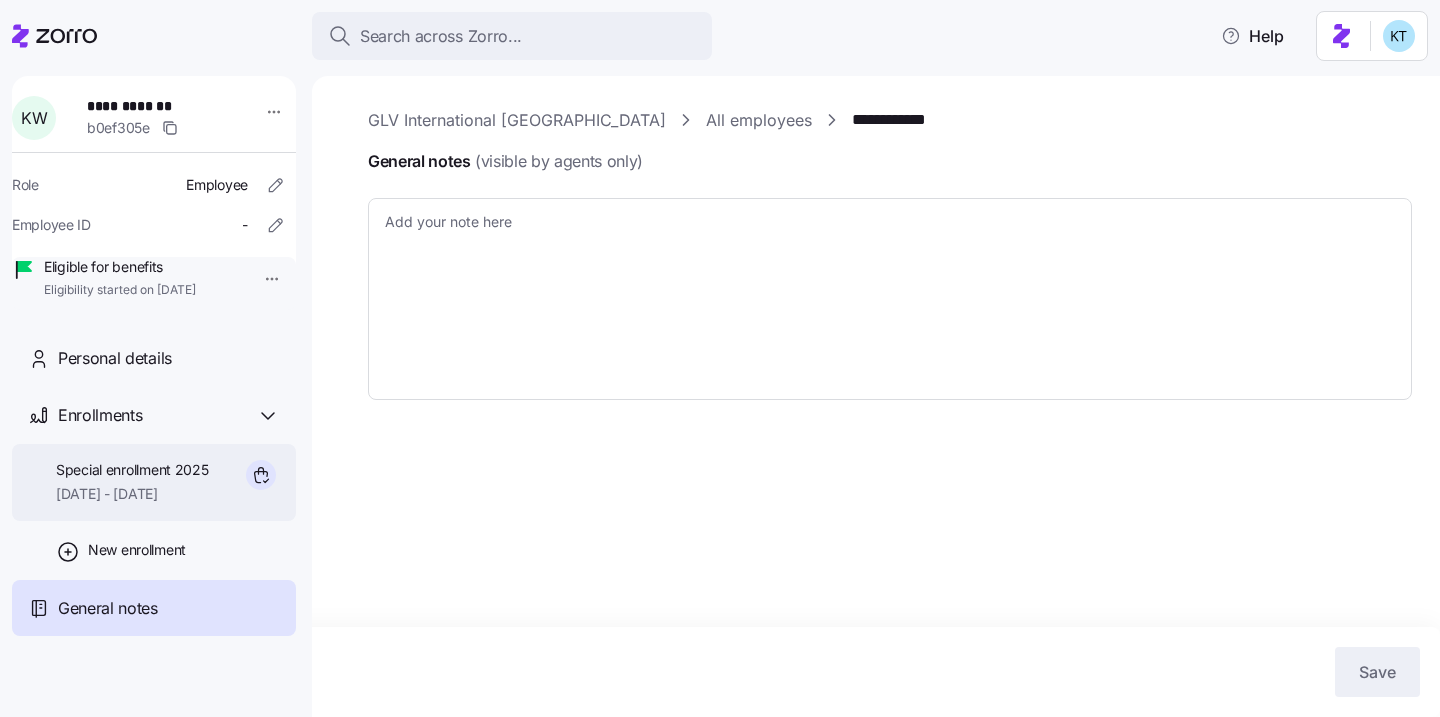click on "Special enrollment 2025" at bounding box center (132, 470) 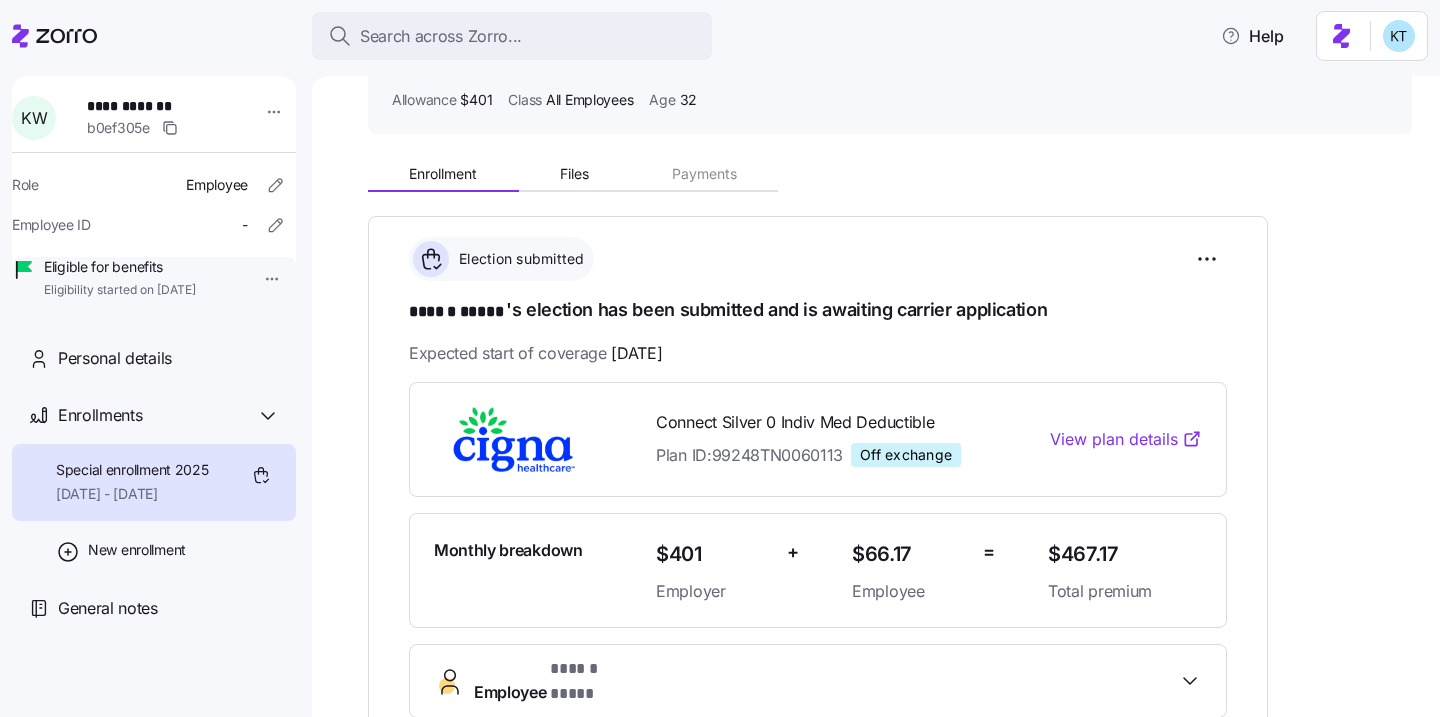 scroll, scrollTop: 209, scrollLeft: 0, axis: vertical 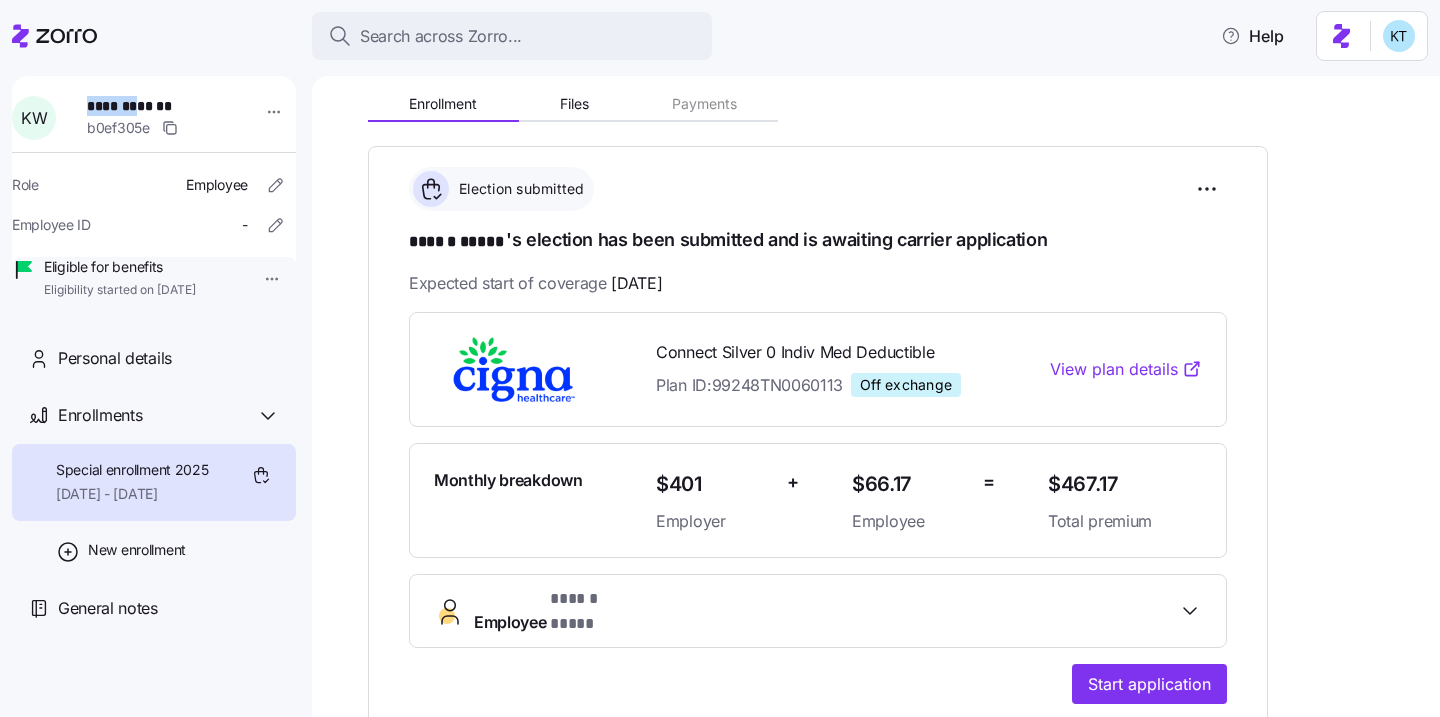 drag, startPoint x: 141, startPoint y: 105, endPoint x: 101, endPoint y: 106, distance: 40.012497 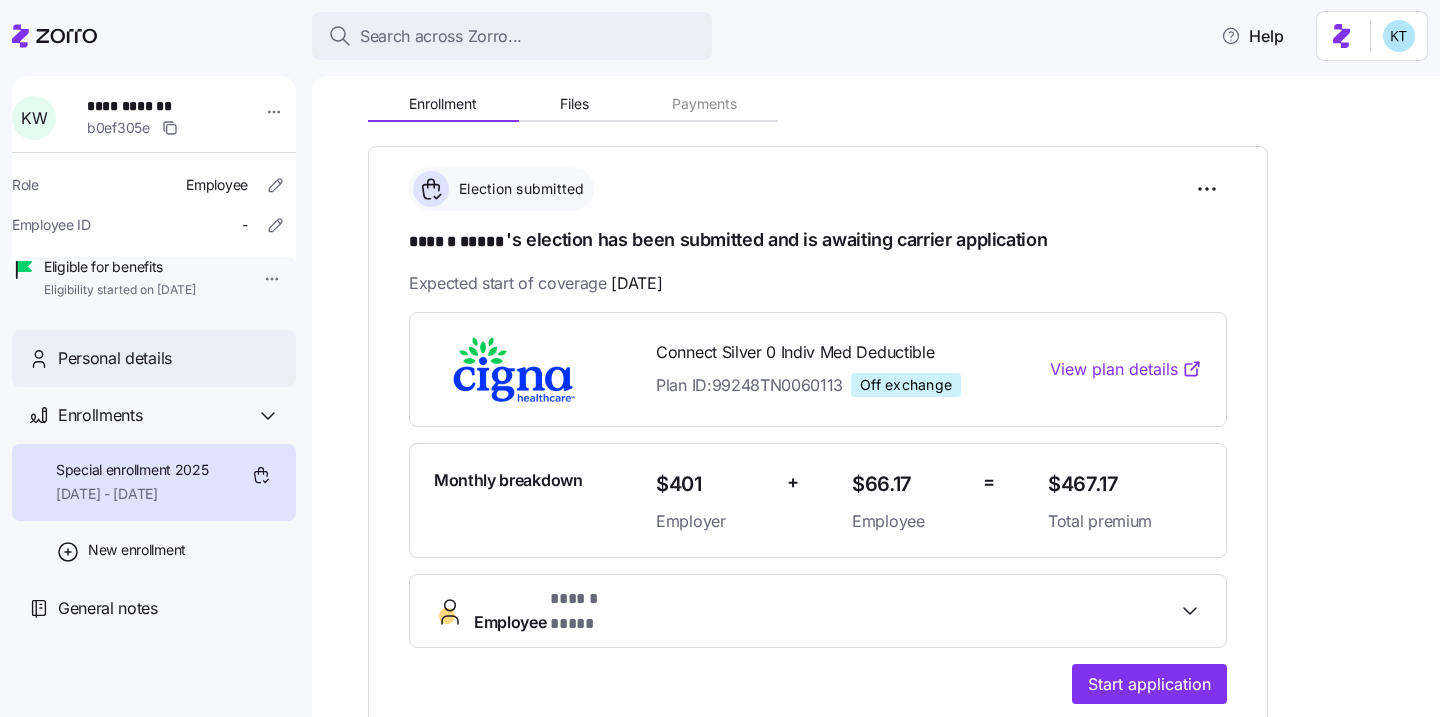 click on "Personal details" at bounding box center (115, 358) 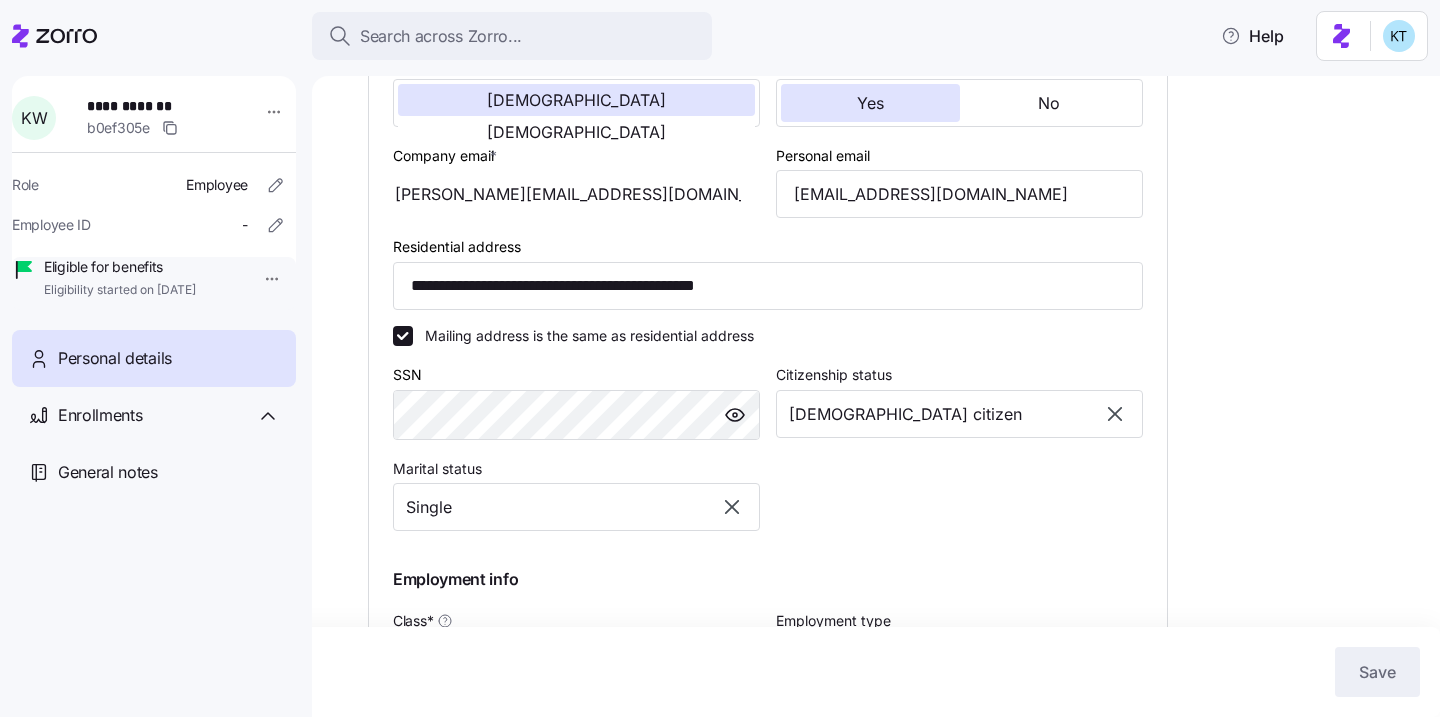 scroll, scrollTop: 524, scrollLeft: 0, axis: vertical 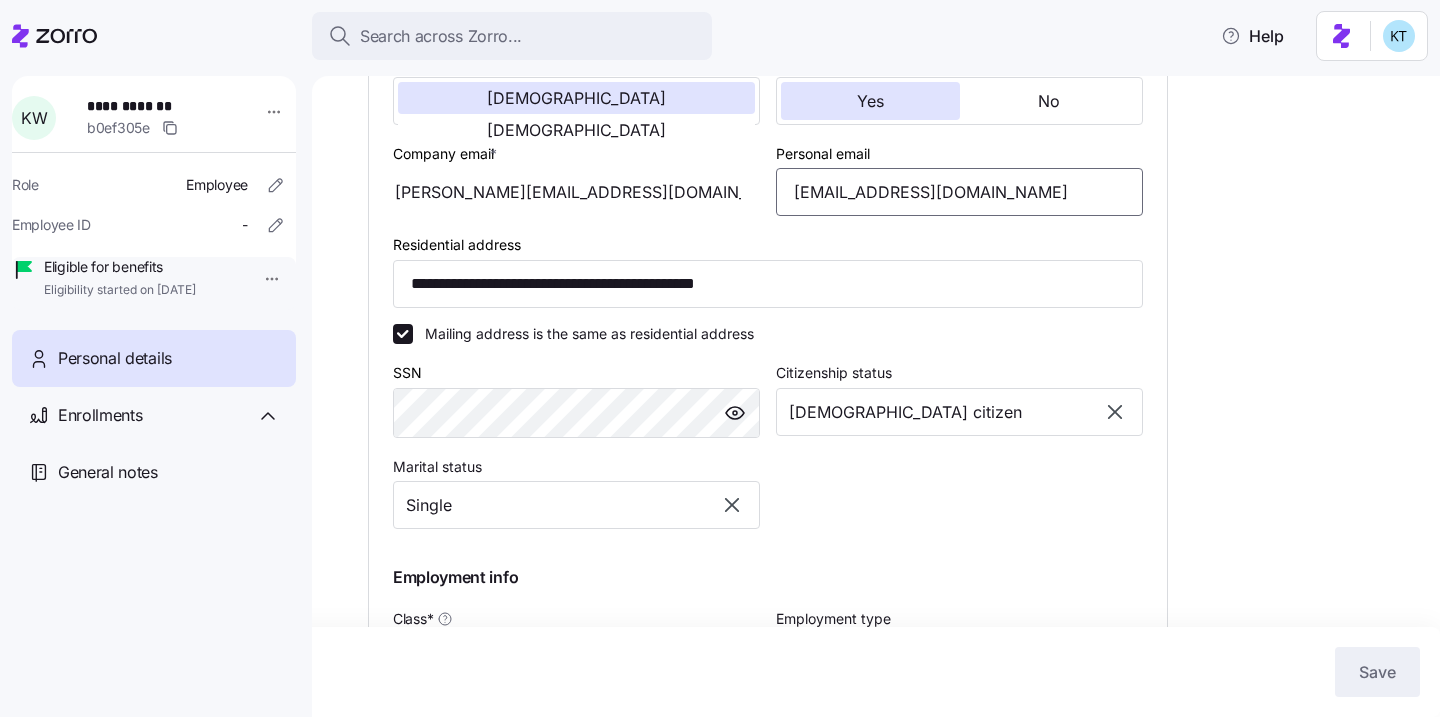 click on "white.kel324@gmail.com" at bounding box center (959, 192) 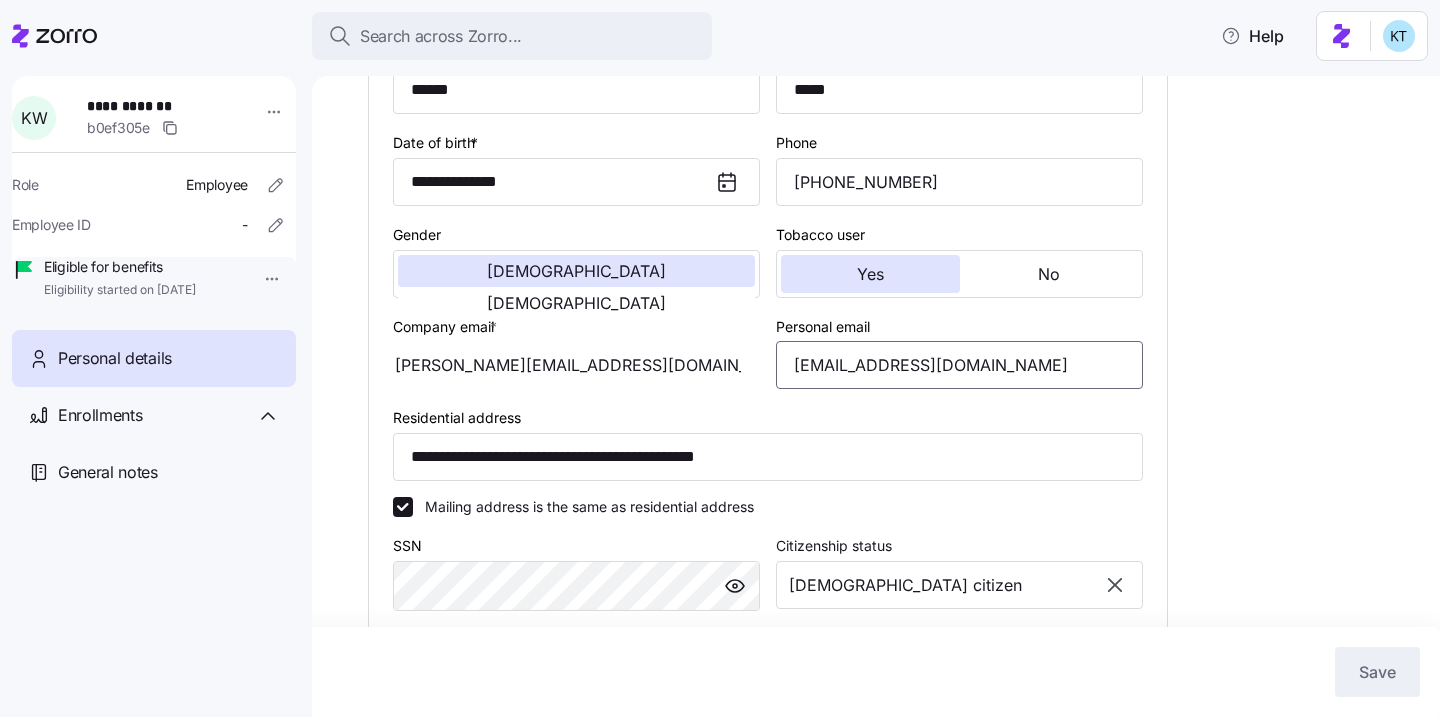 scroll, scrollTop: 347, scrollLeft: 0, axis: vertical 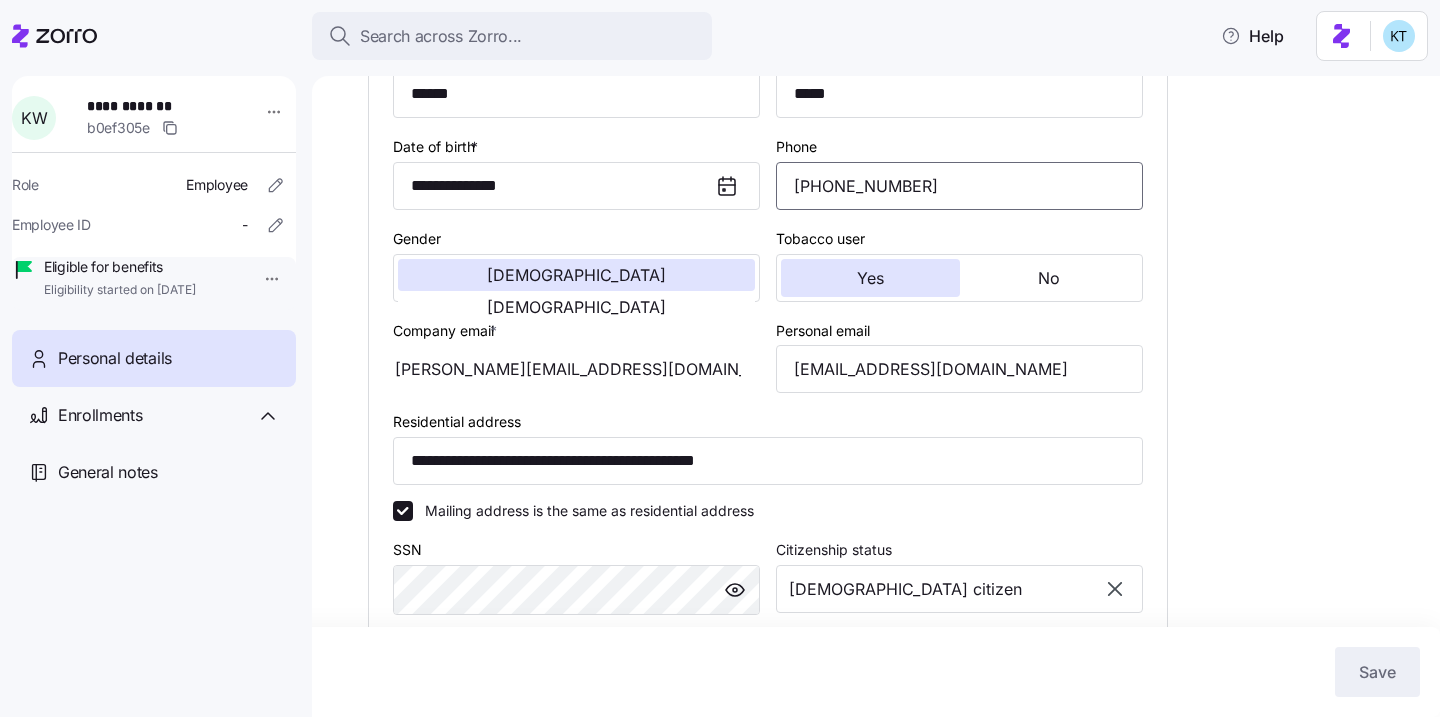 click on "(615) 686-0645" at bounding box center (959, 186) 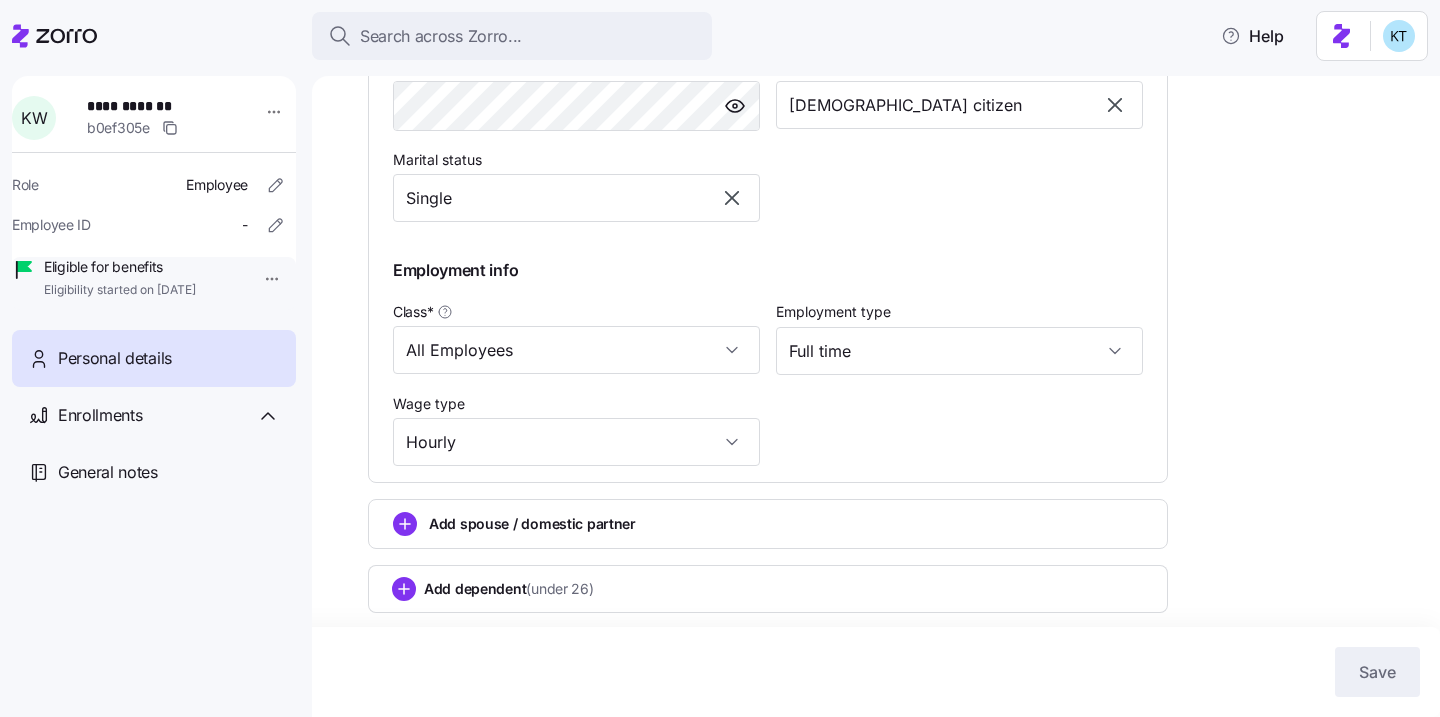 scroll, scrollTop: 856, scrollLeft: 0, axis: vertical 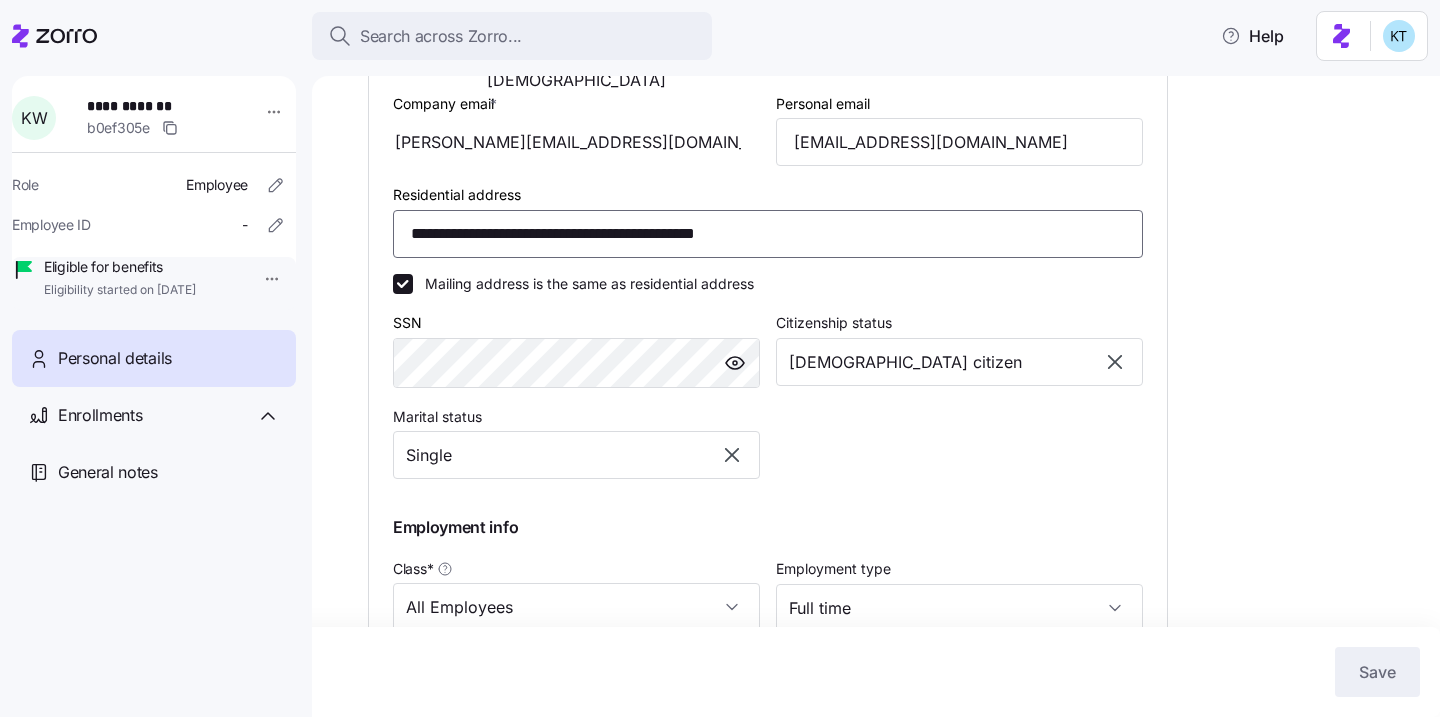 click on "**********" at bounding box center [768, 234] 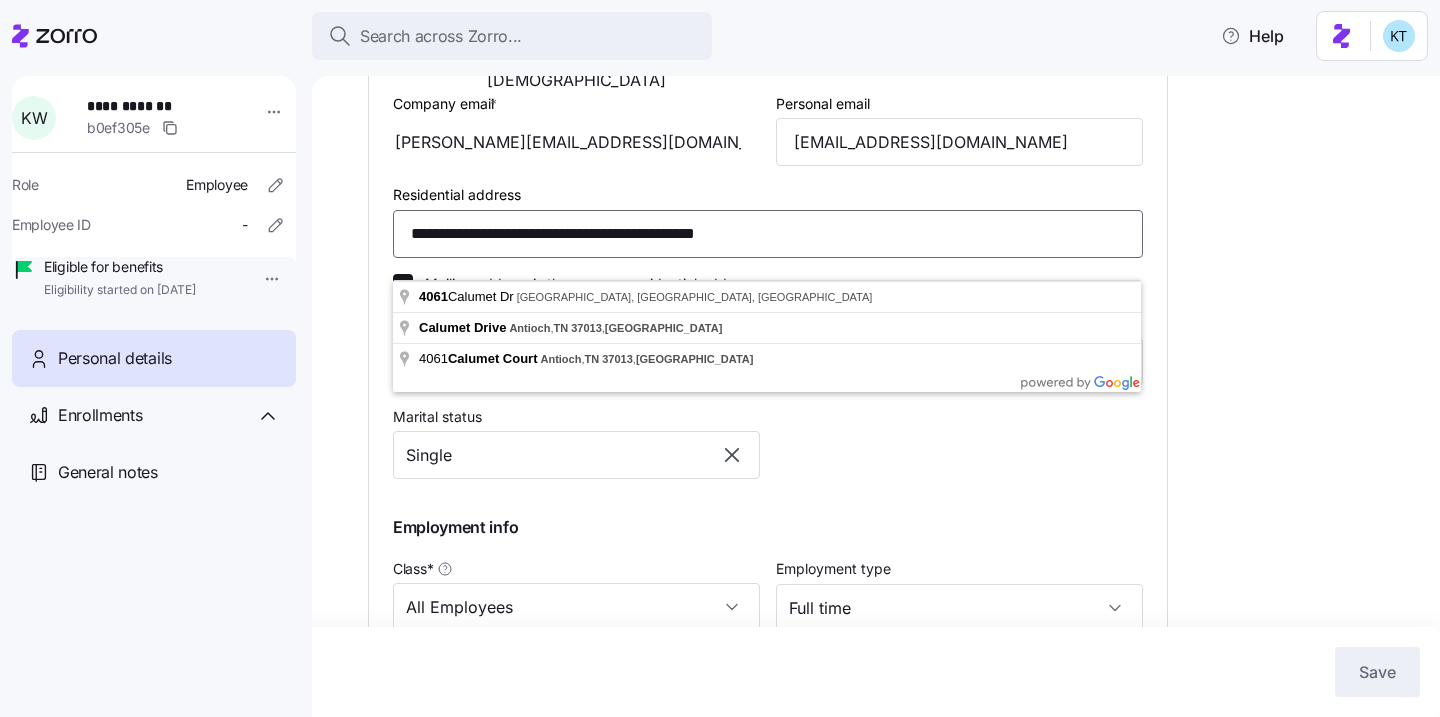 drag, startPoint x: 558, startPoint y: 260, endPoint x: 390, endPoint y: 259, distance: 168.00298 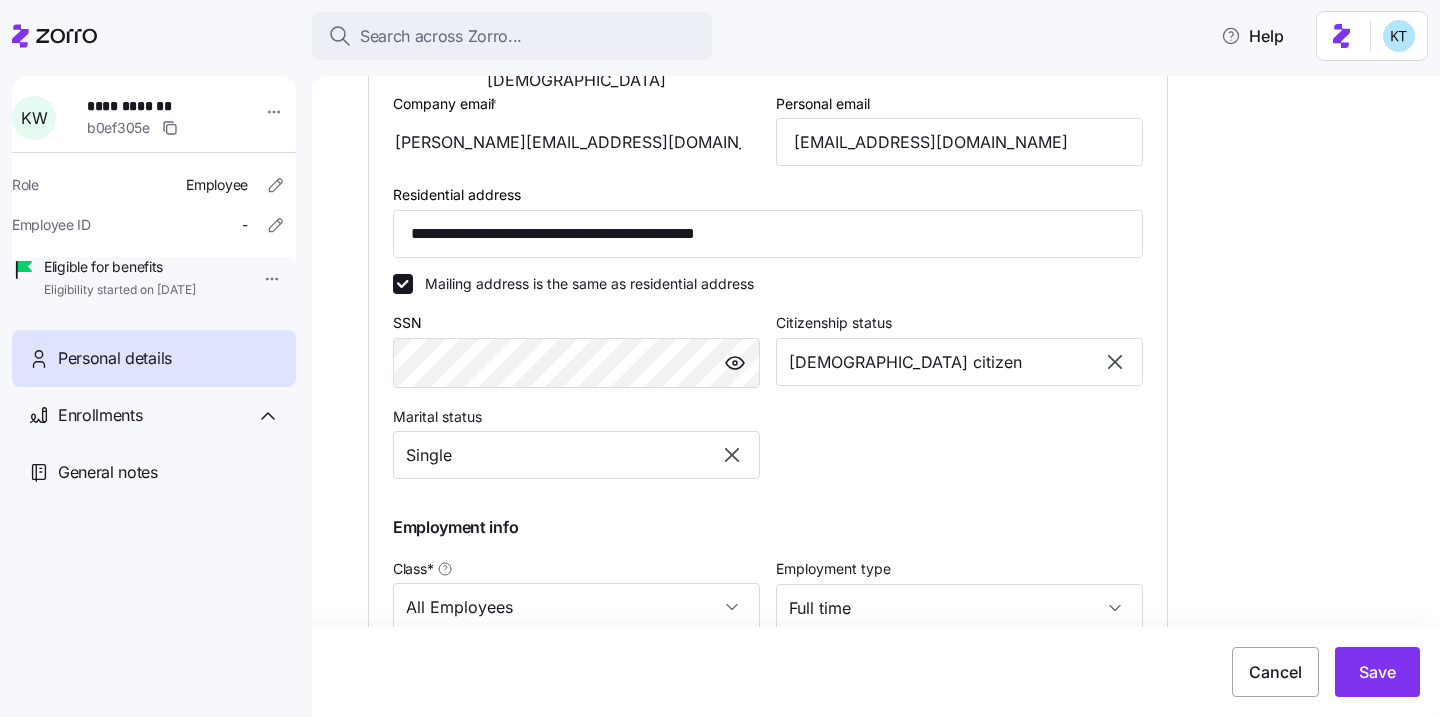 click on "**********" at bounding box center (890, 242) 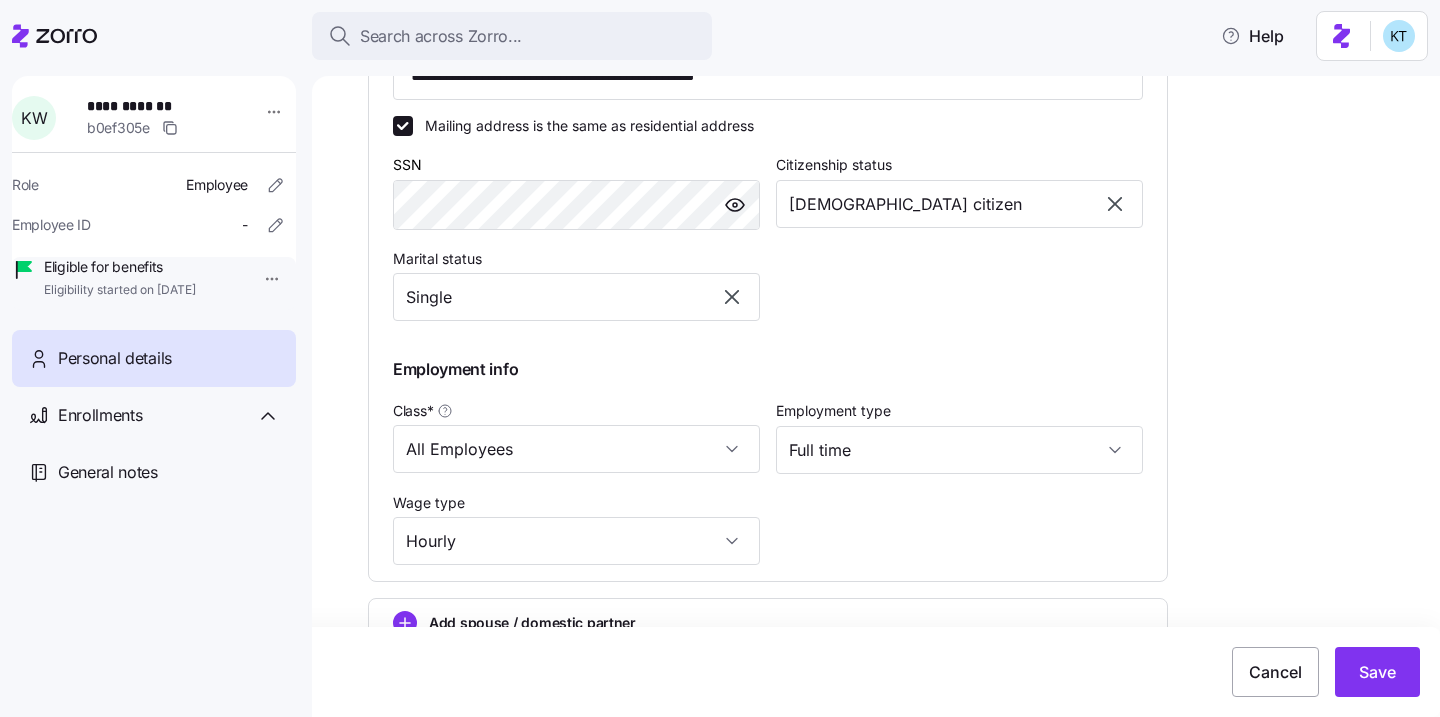 scroll, scrollTop: 856, scrollLeft: 0, axis: vertical 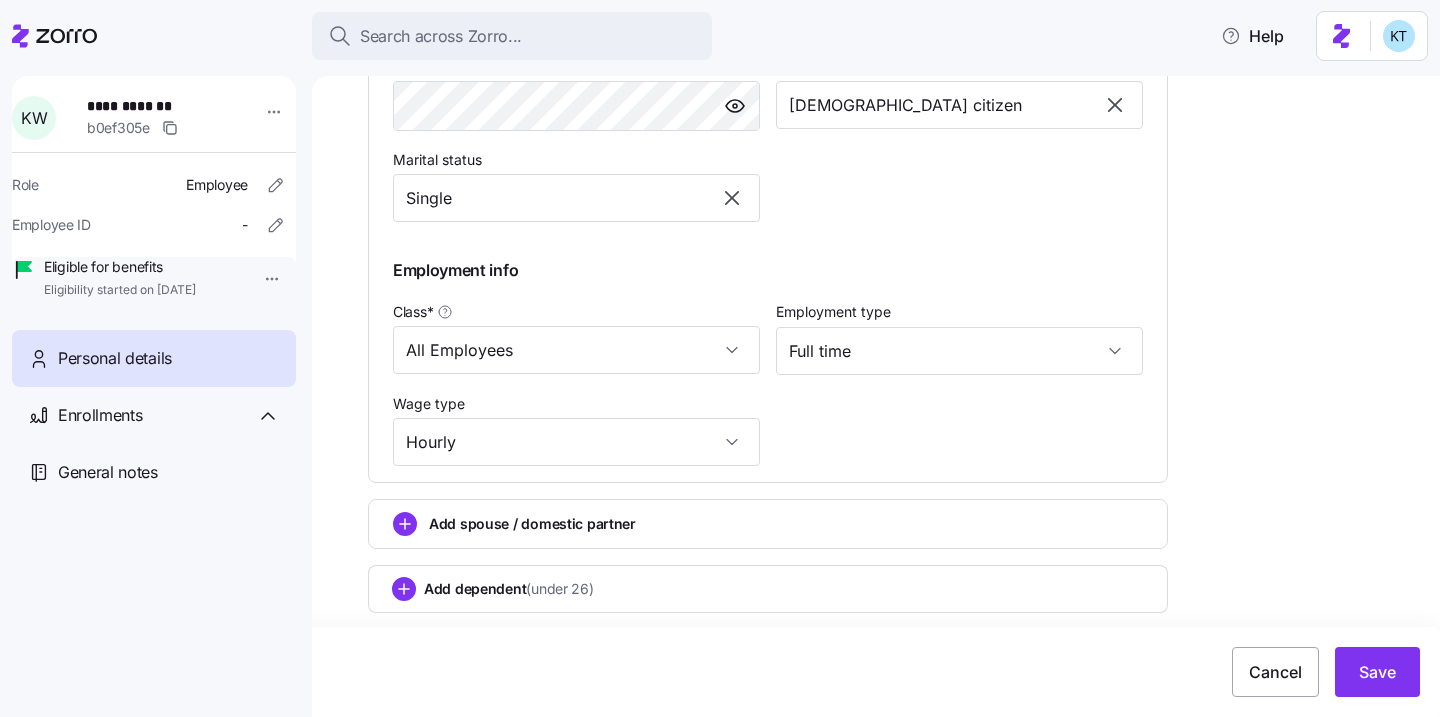click on "Add spouse / domestic partner" at bounding box center [768, 524] 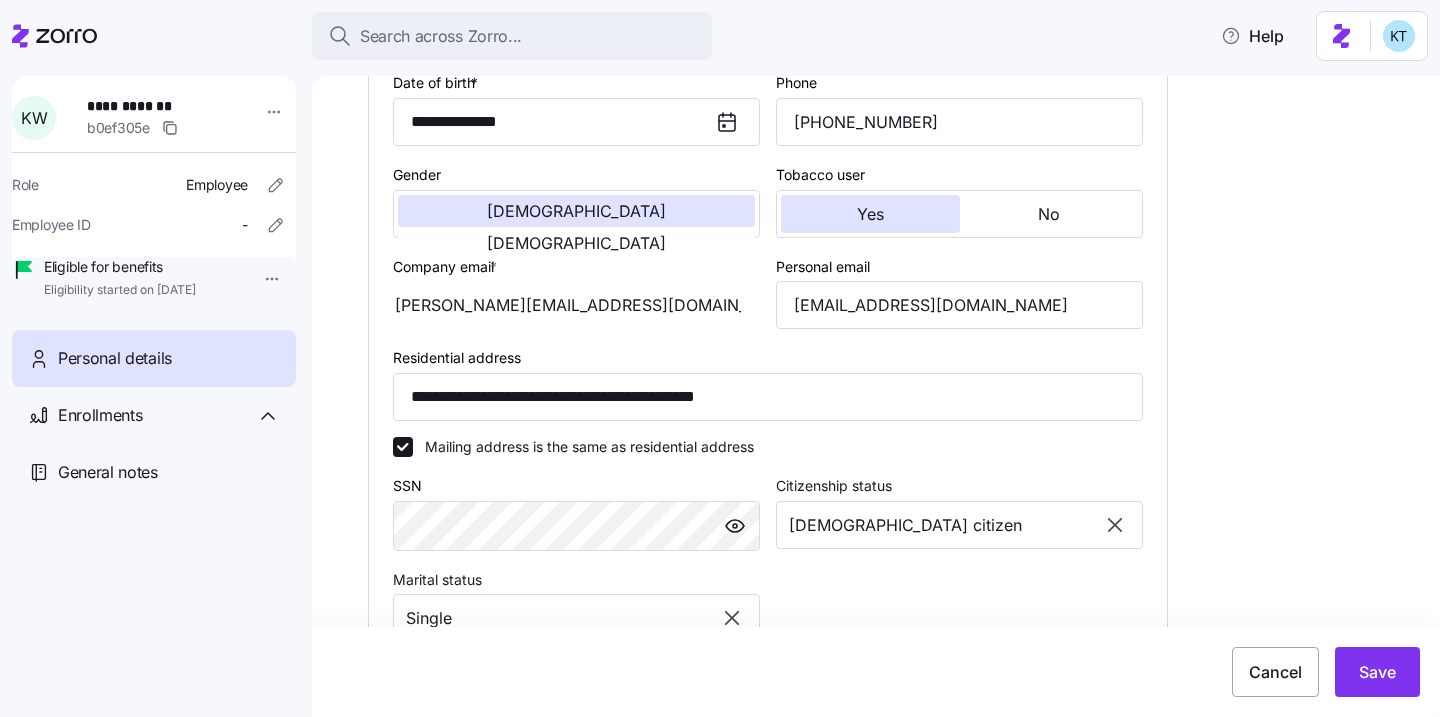 scroll, scrollTop: 407, scrollLeft: 0, axis: vertical 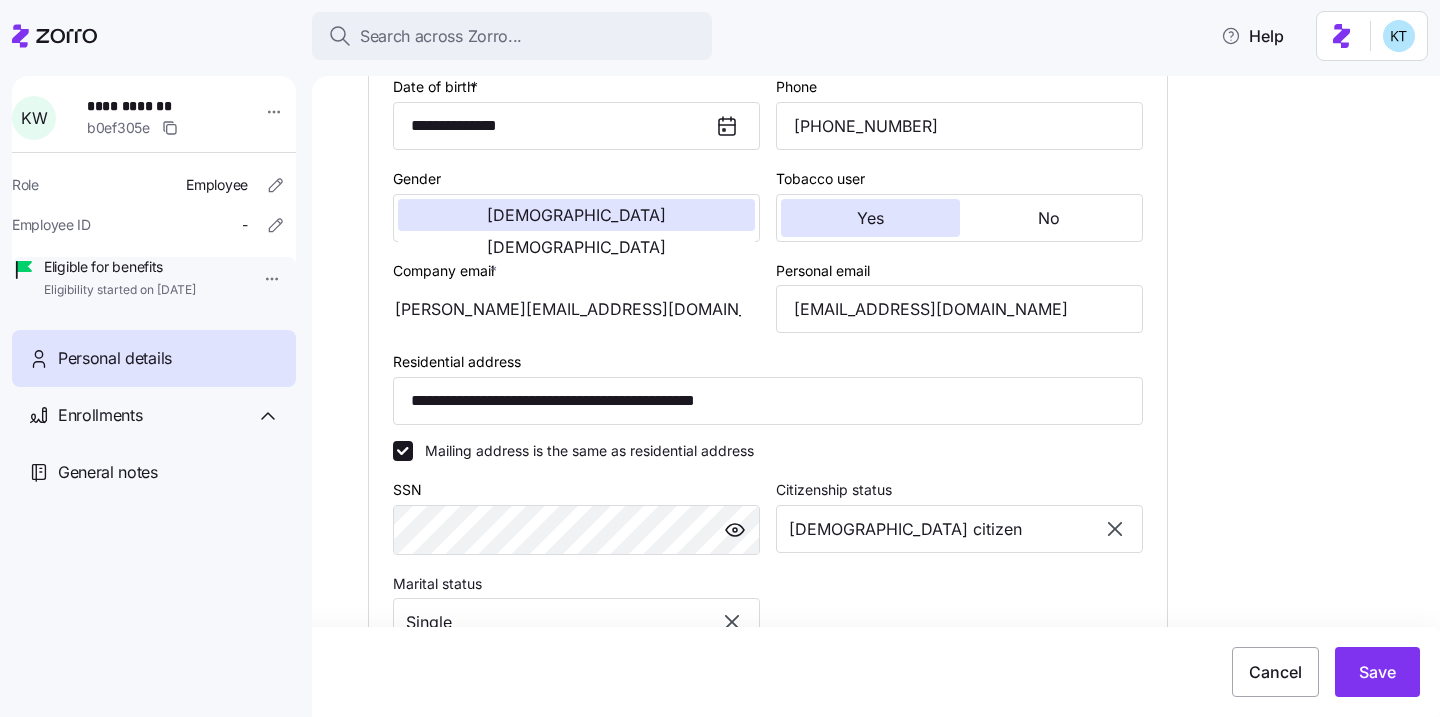 click at bounding box center (735, 530) 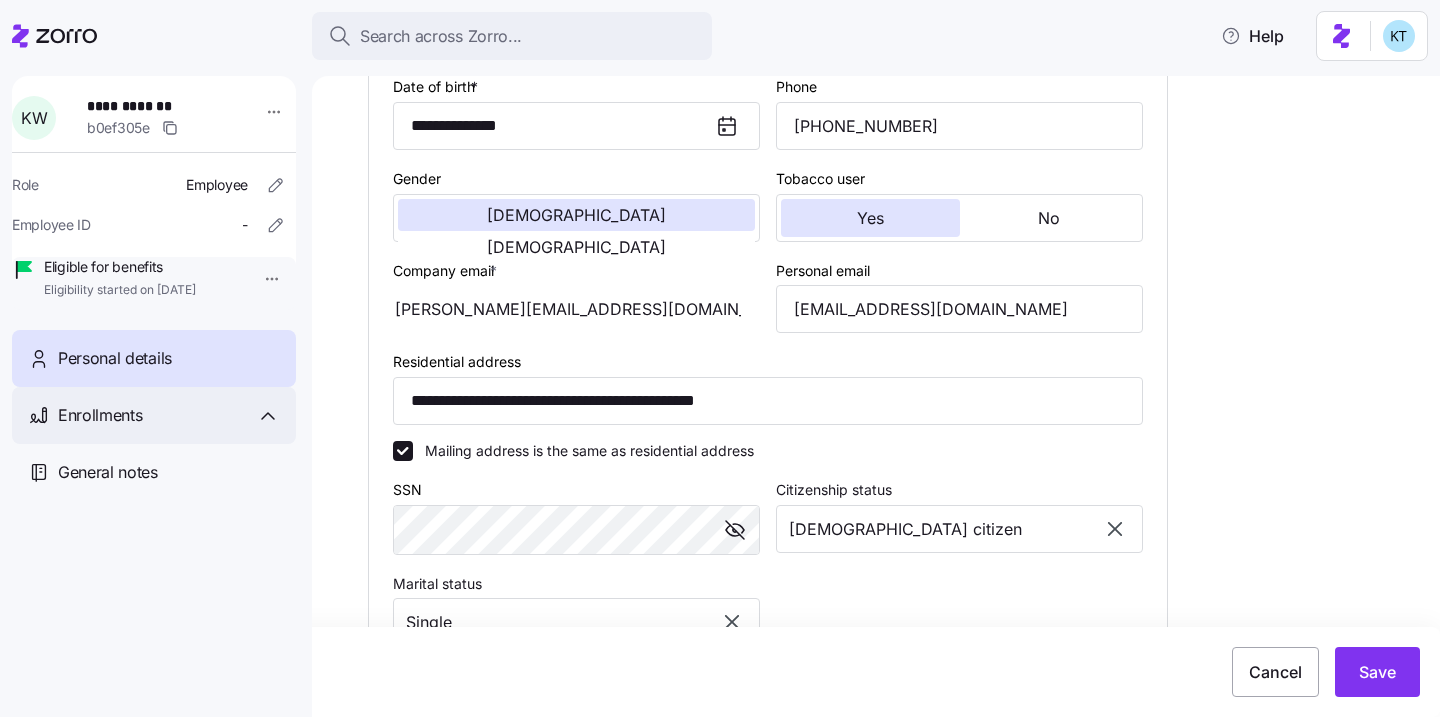 click on "Enrollments" at bounding box center (169, 415) 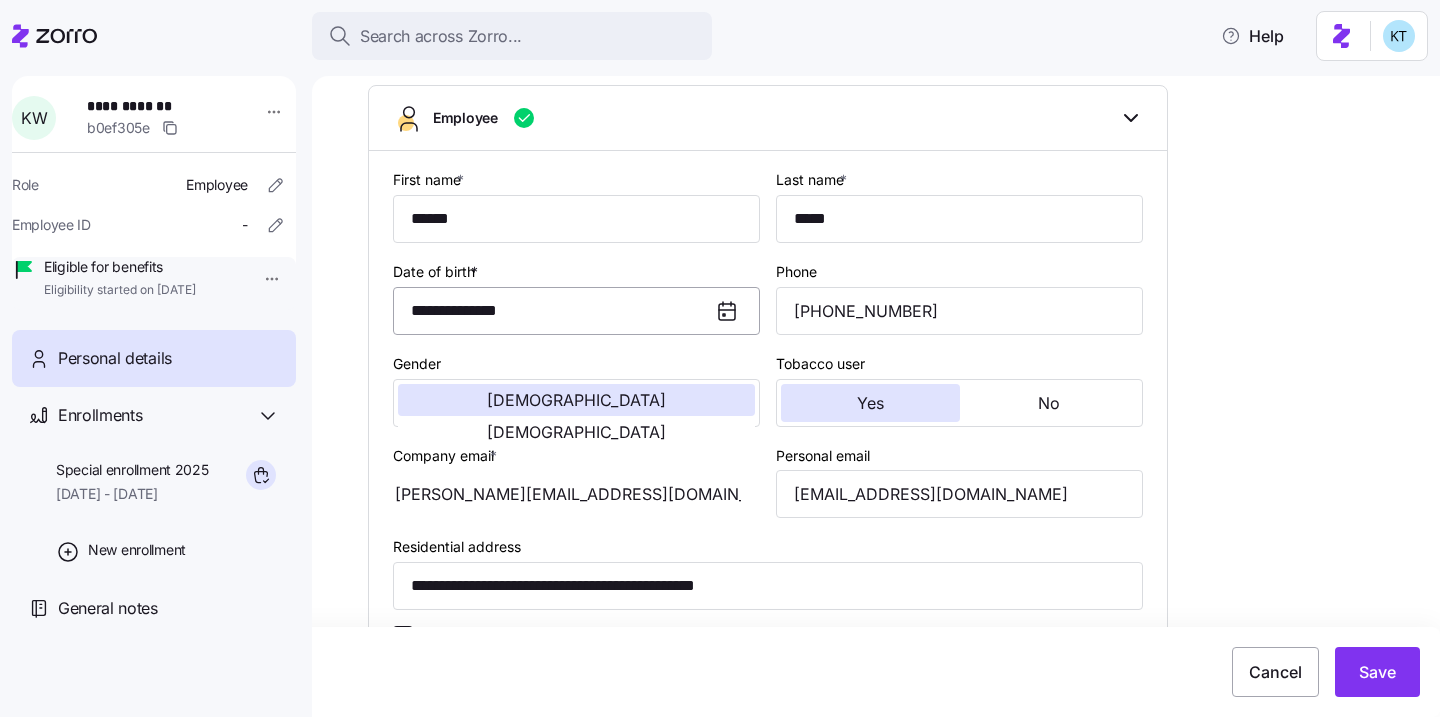 scroll, scrollTop: 218, scrollLeft: 0, axis: vertical 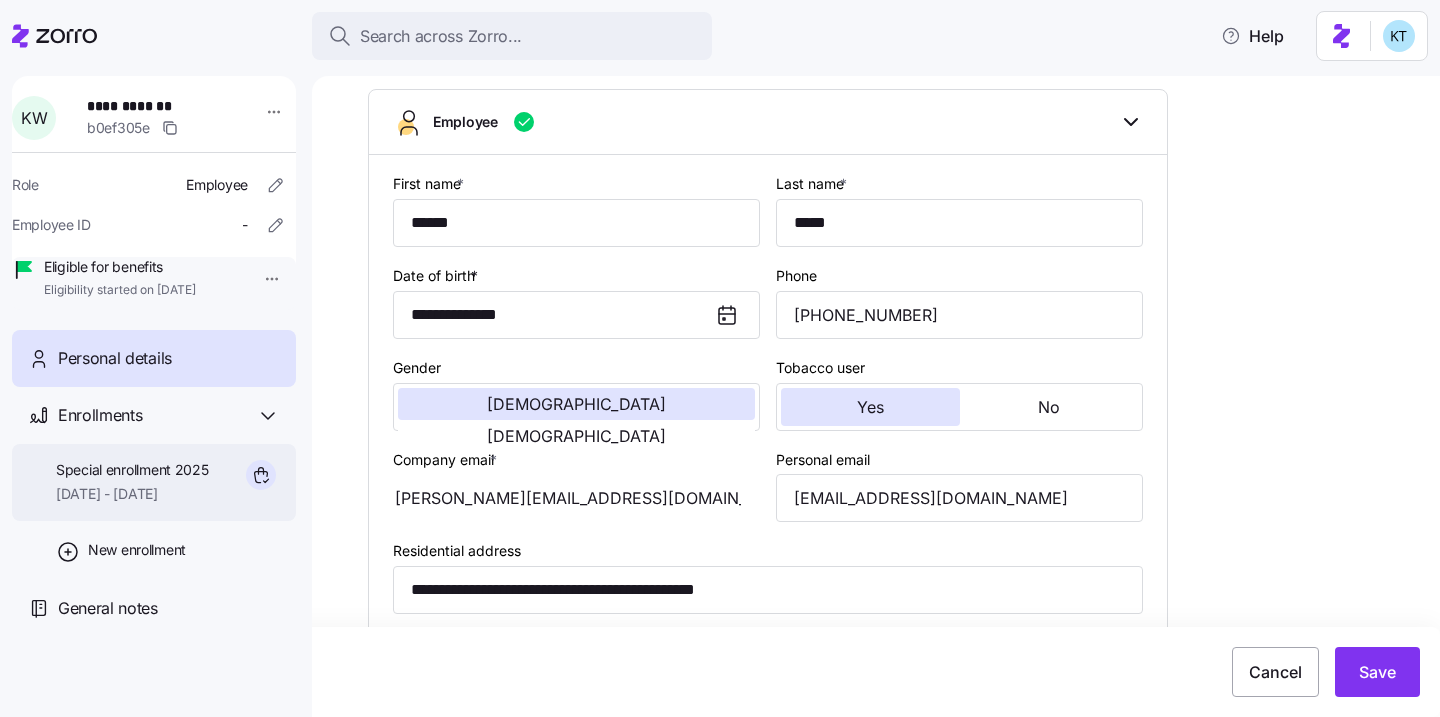 click on "Special enrollment 2025 [DATE] - [DATE]" at bounding box center [132, 482] 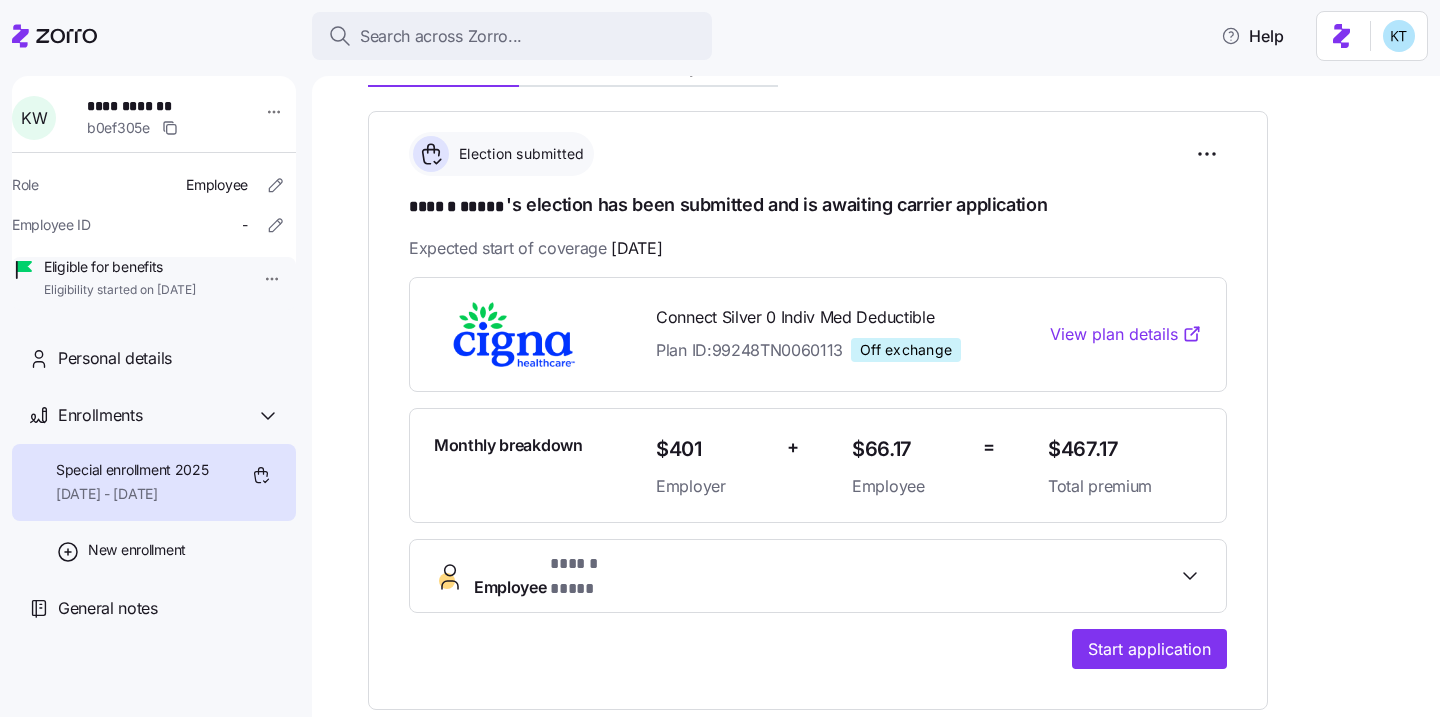 scroll, scrollTop: 268, scrollLeft: 0, axis: vertical 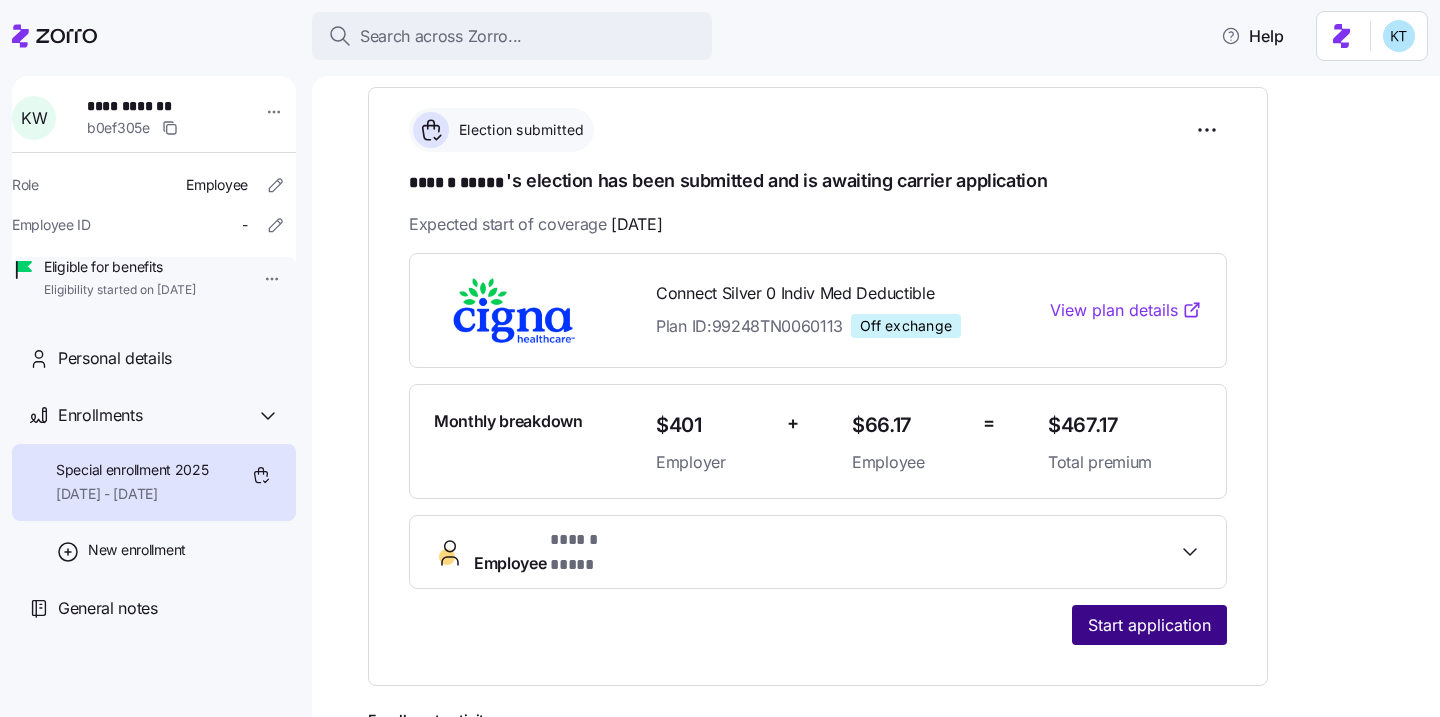 click on "Start application" at bounding box center (1149, 625) 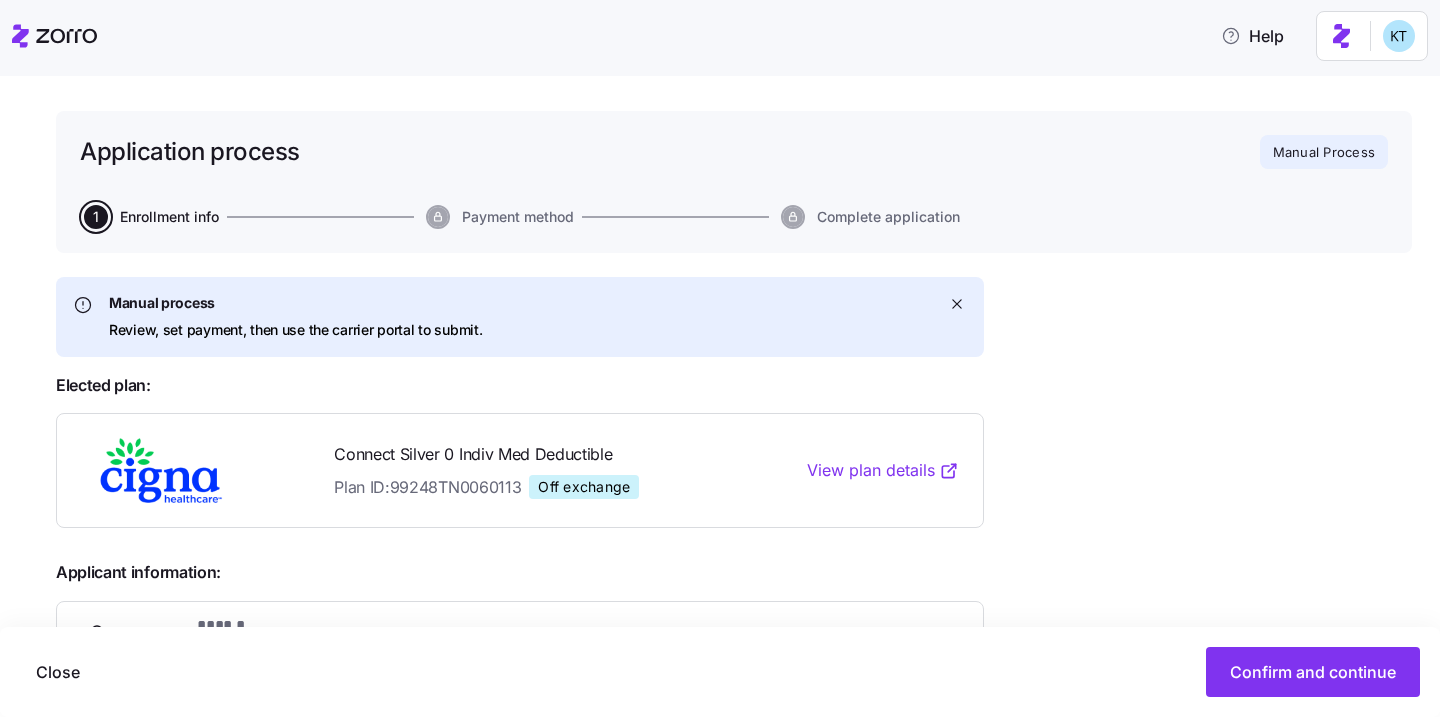 scroll, scrollTop: 104, scrollLeft: 0, axis: vertical 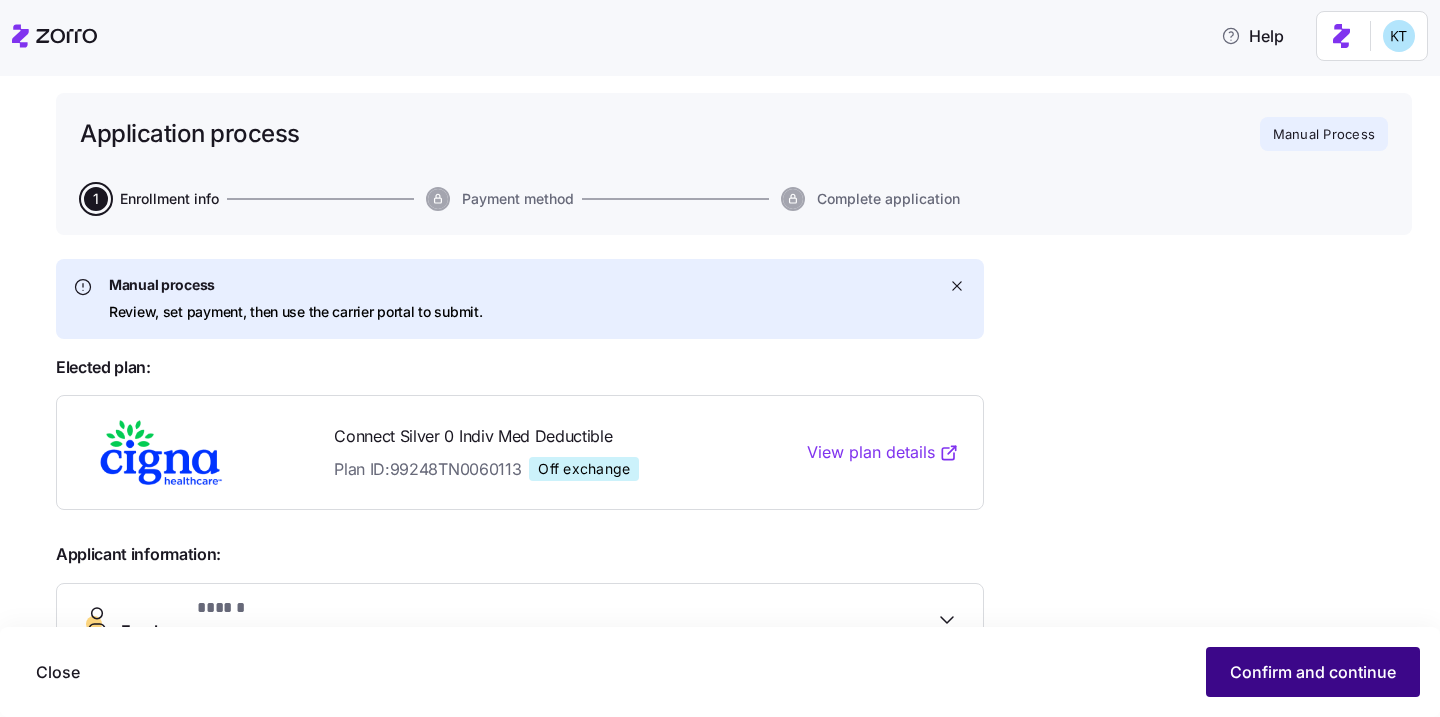 click on "Confirm and continue" at bounding box center (1313, 672) 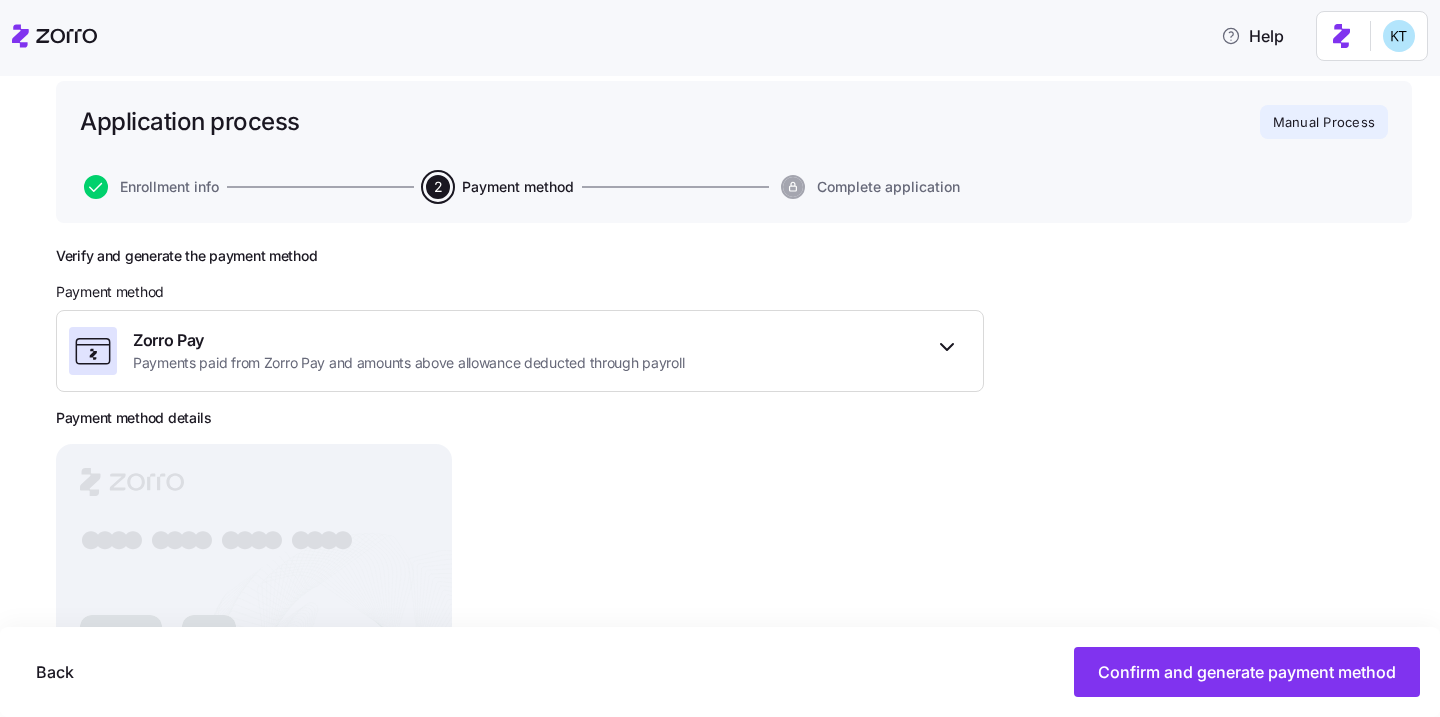 scroll, scrollTop: 158, scrollLeft: 0, axis: vertical 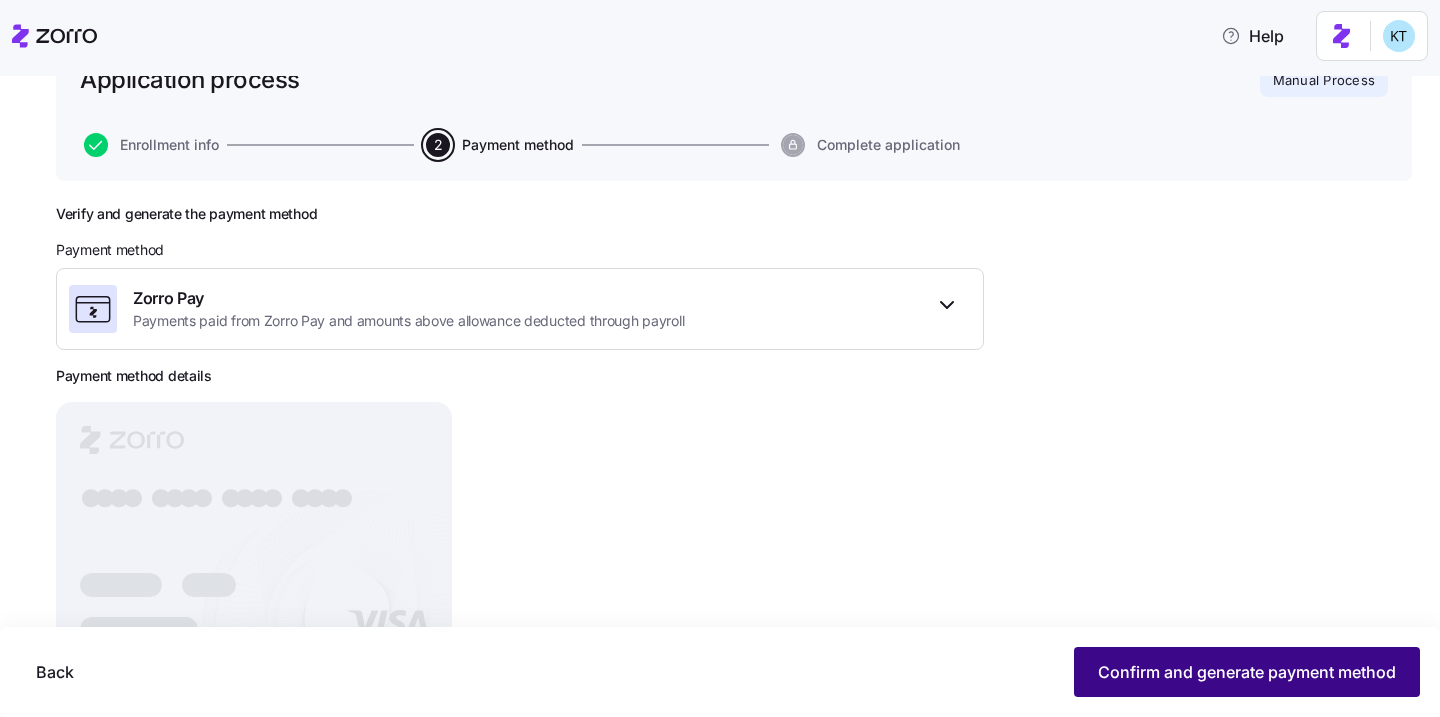 click on "Confirm and generate payment method" at bounding box center [1247, 672] 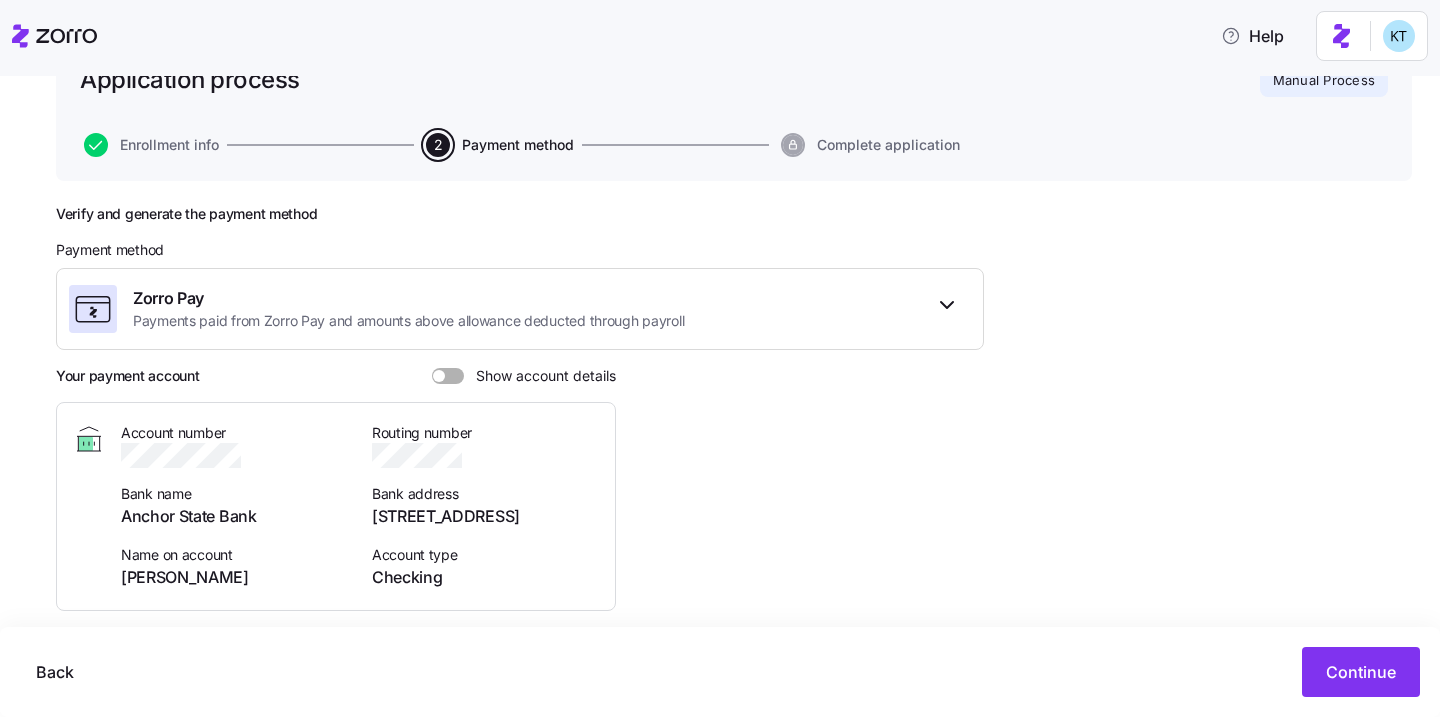scroll, scrollTop: 208, scrollLeft: 0, axis: vertical 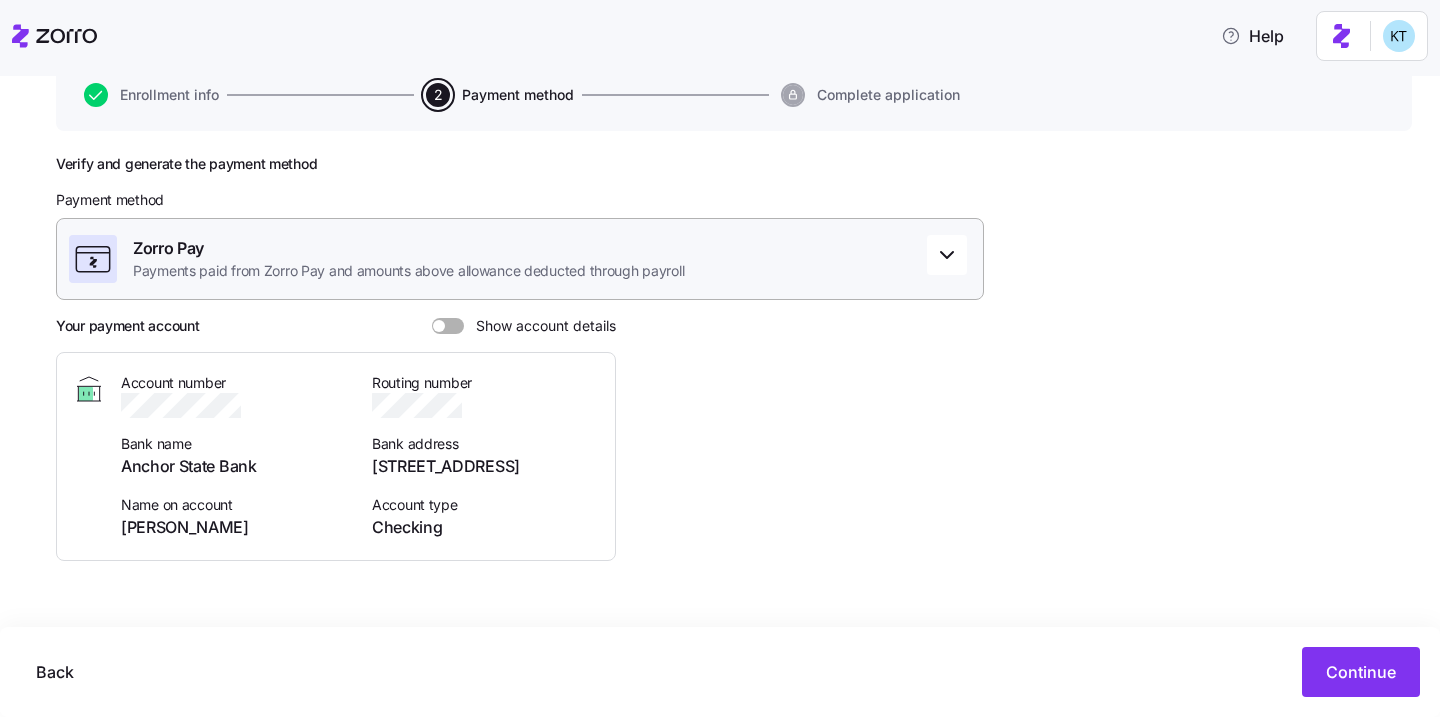 click on "Payments paid from Zorro Pay and amounts above allowance deducted through payroll" at bounding box center (408, 271) 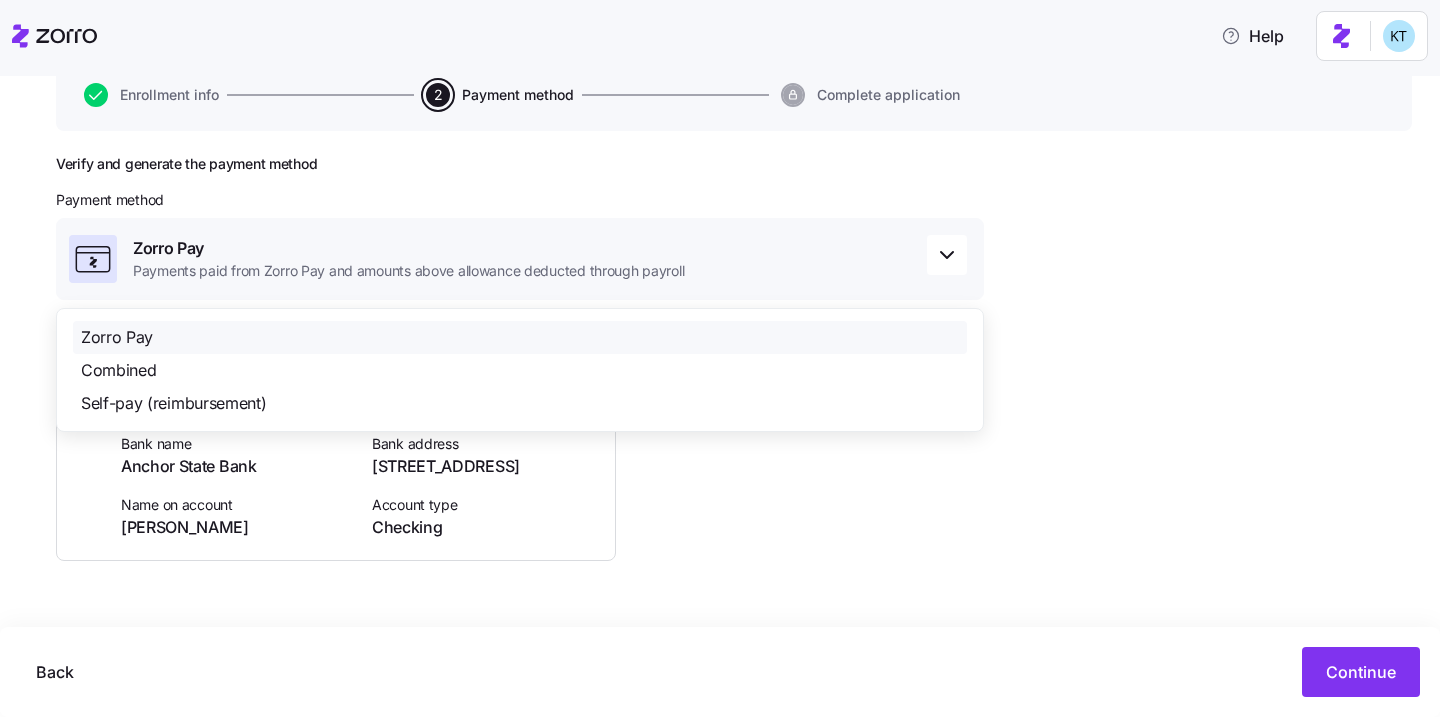 click on "Zorro Pay" at bounding box center (520, 337) 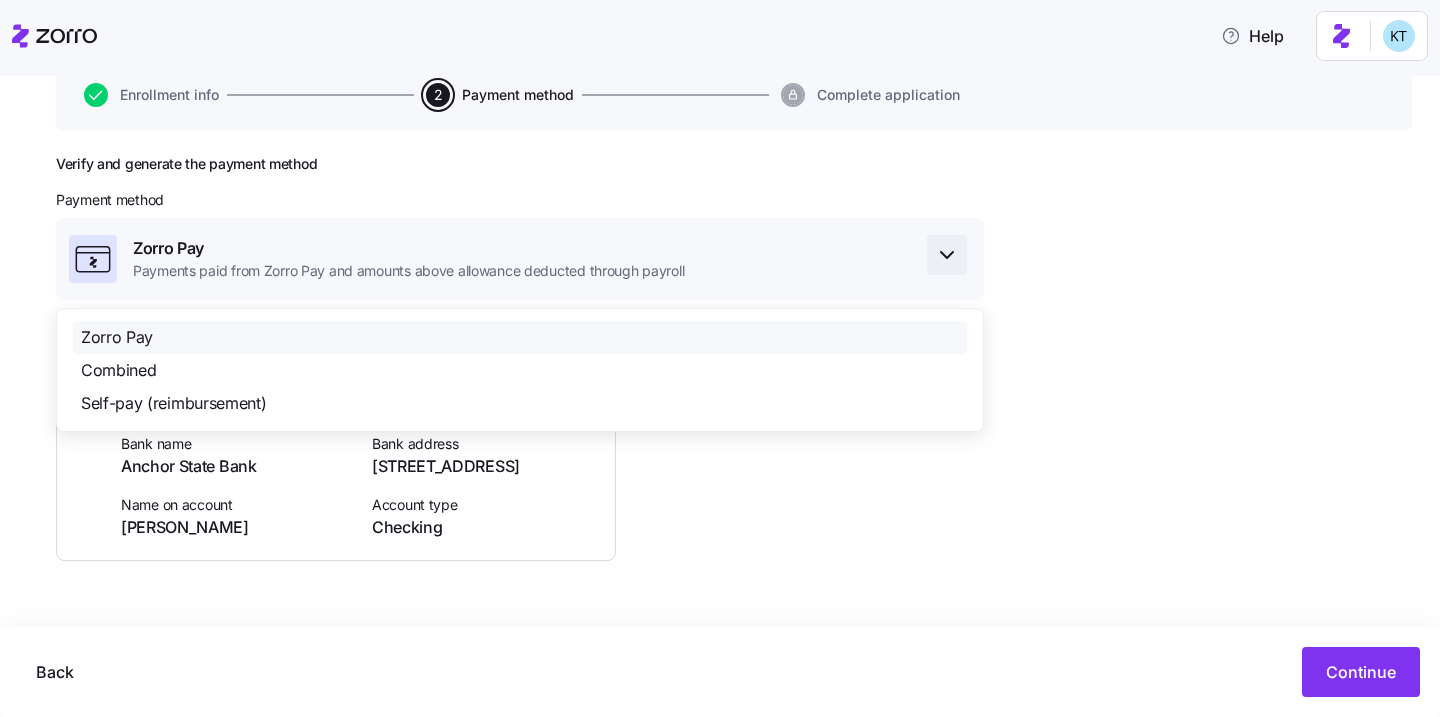 click 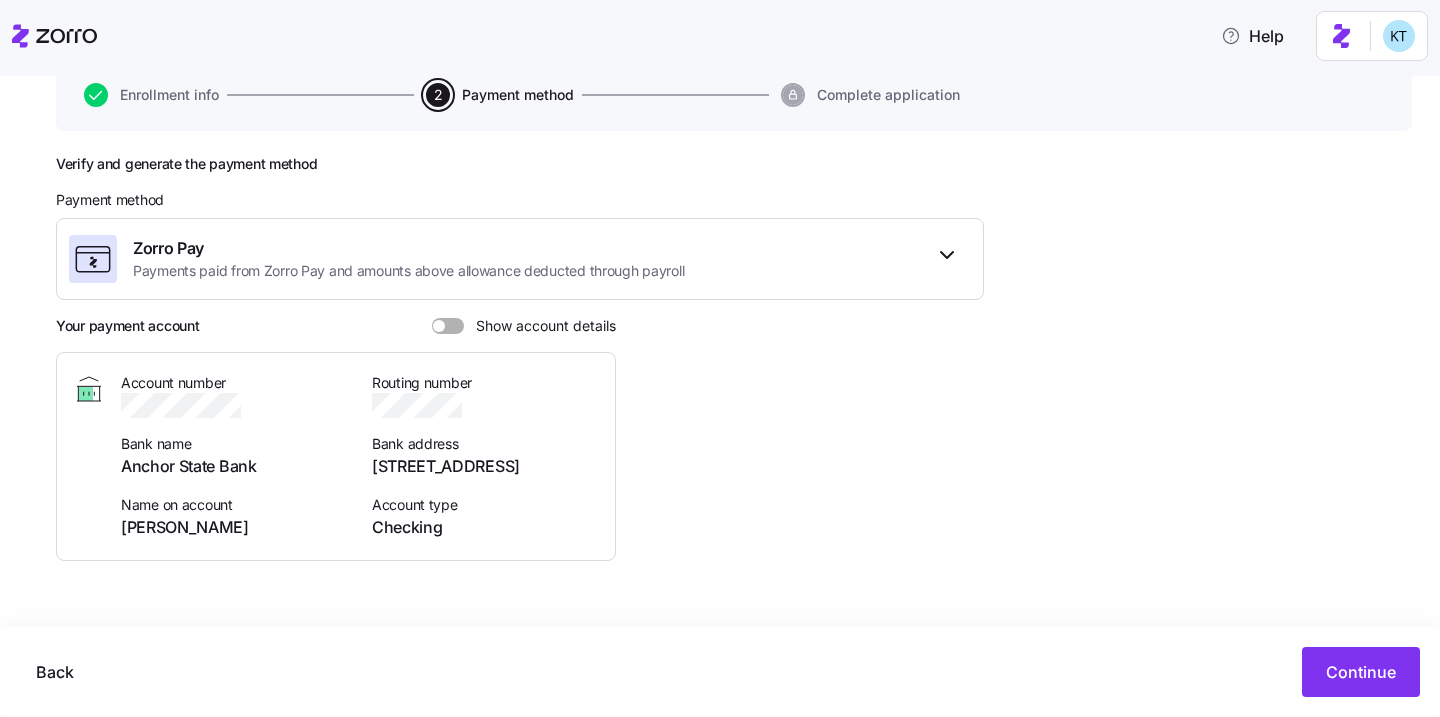 click on "Verify and generate the payment method" at bounding box center (520, 164) 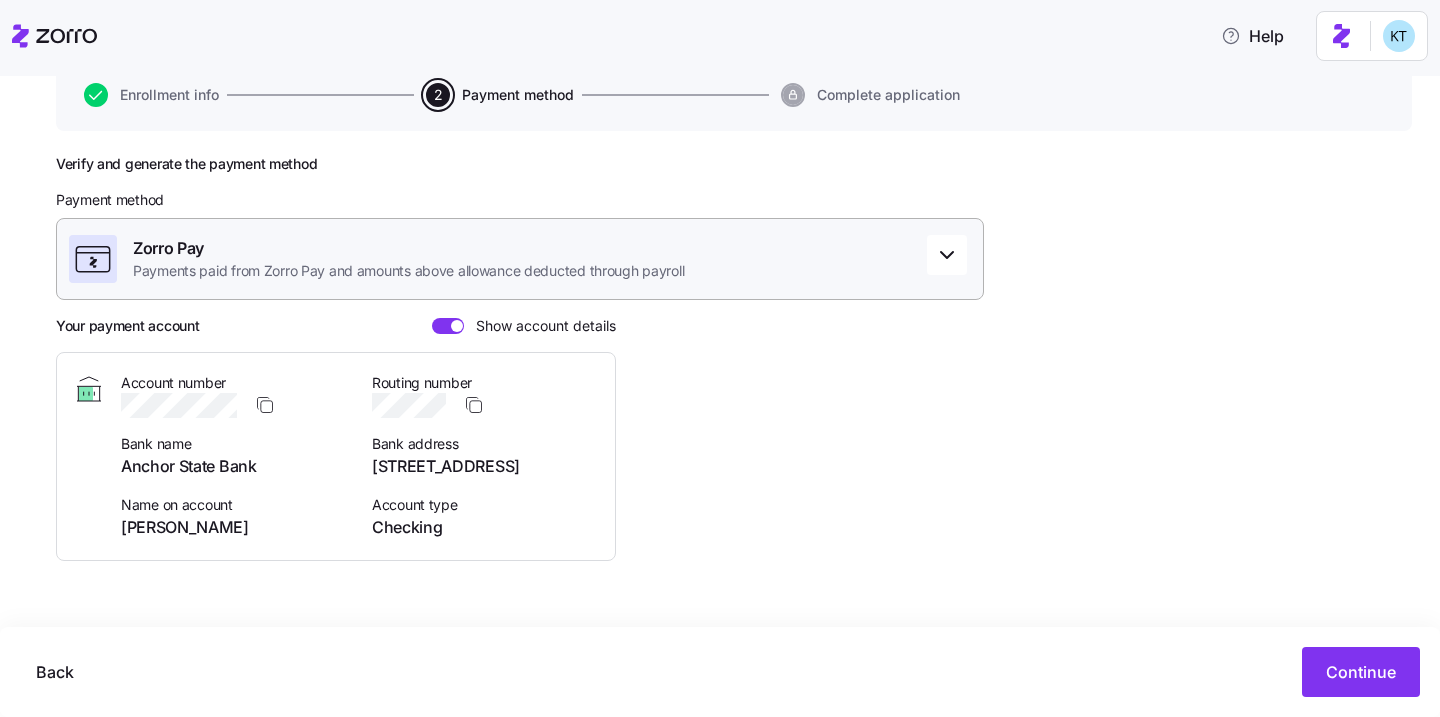click on "Zorro Pay Payments paid from Zorro Pay and amounts above allowance deducted through payroll" at bounding box center (520, 259) 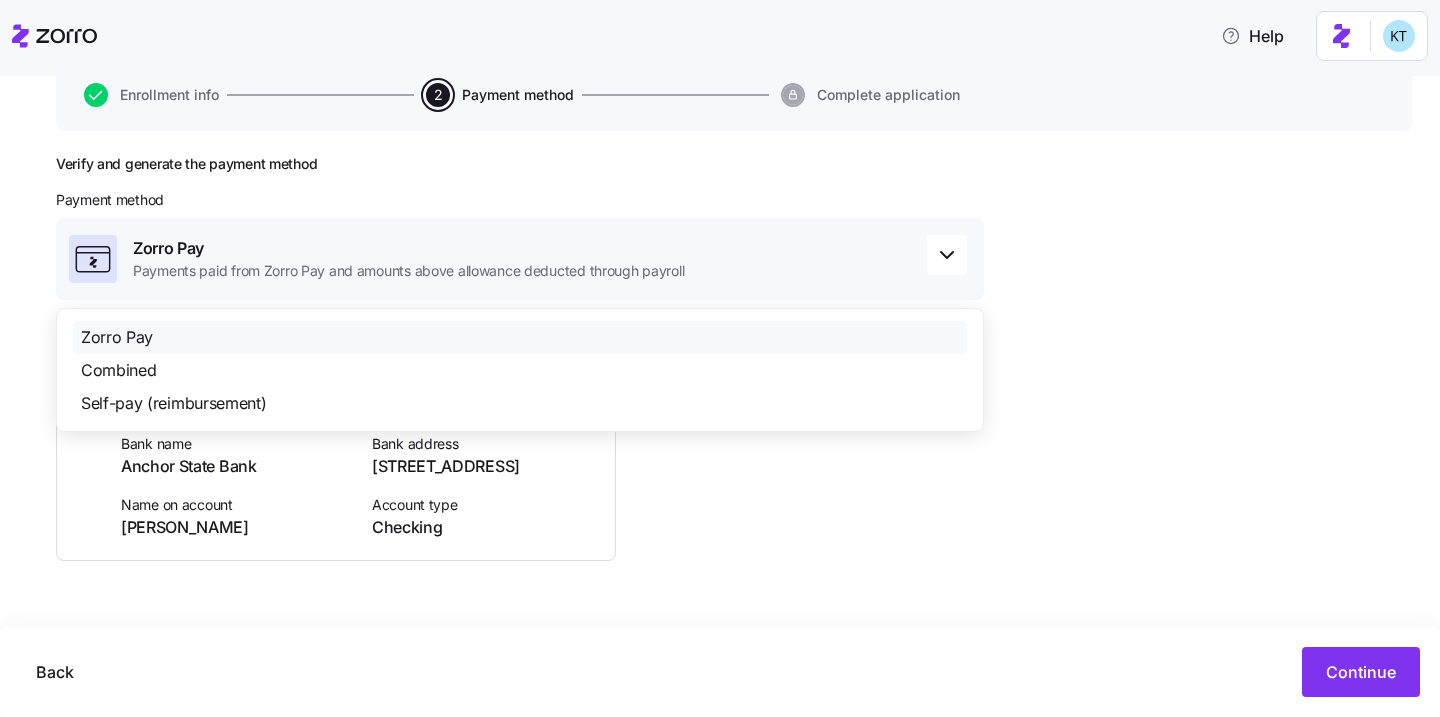 click on "Zorro Pay" at bounding box center (520, 337) 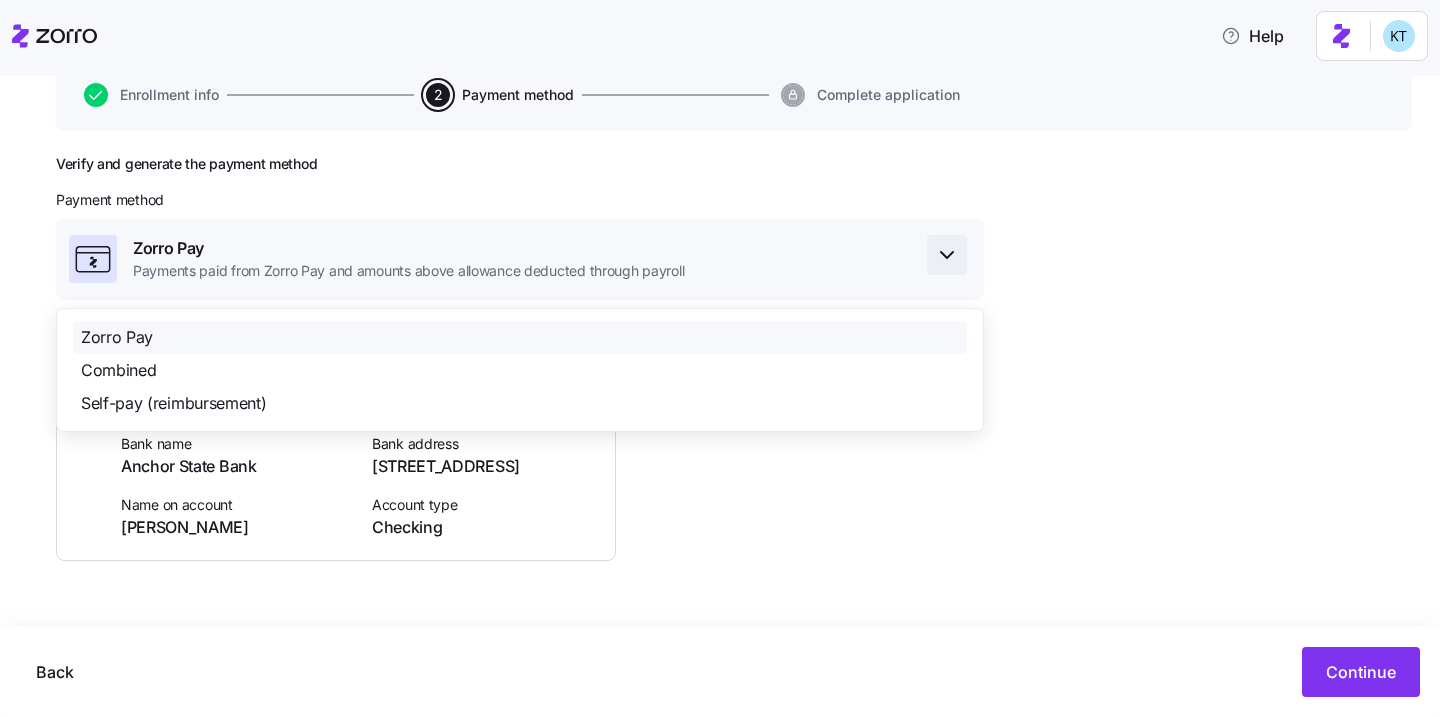 click 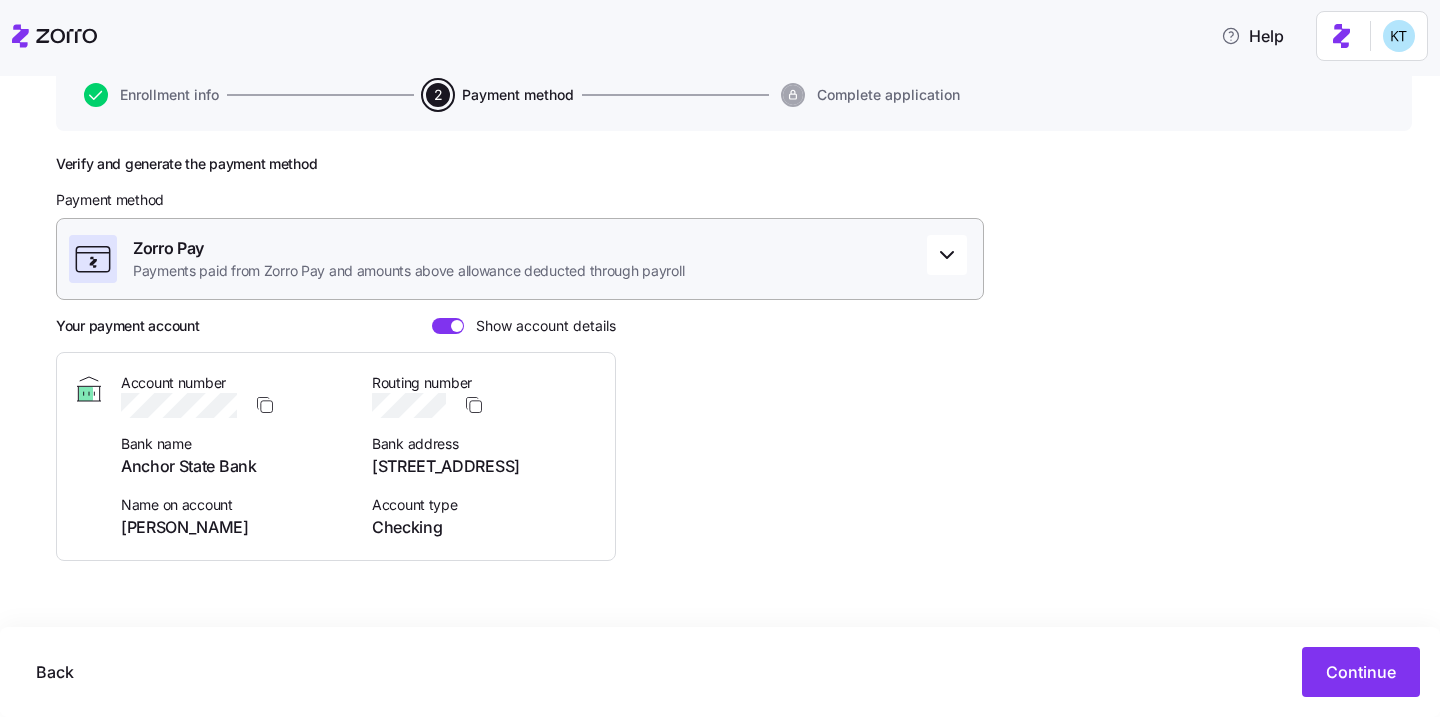 type 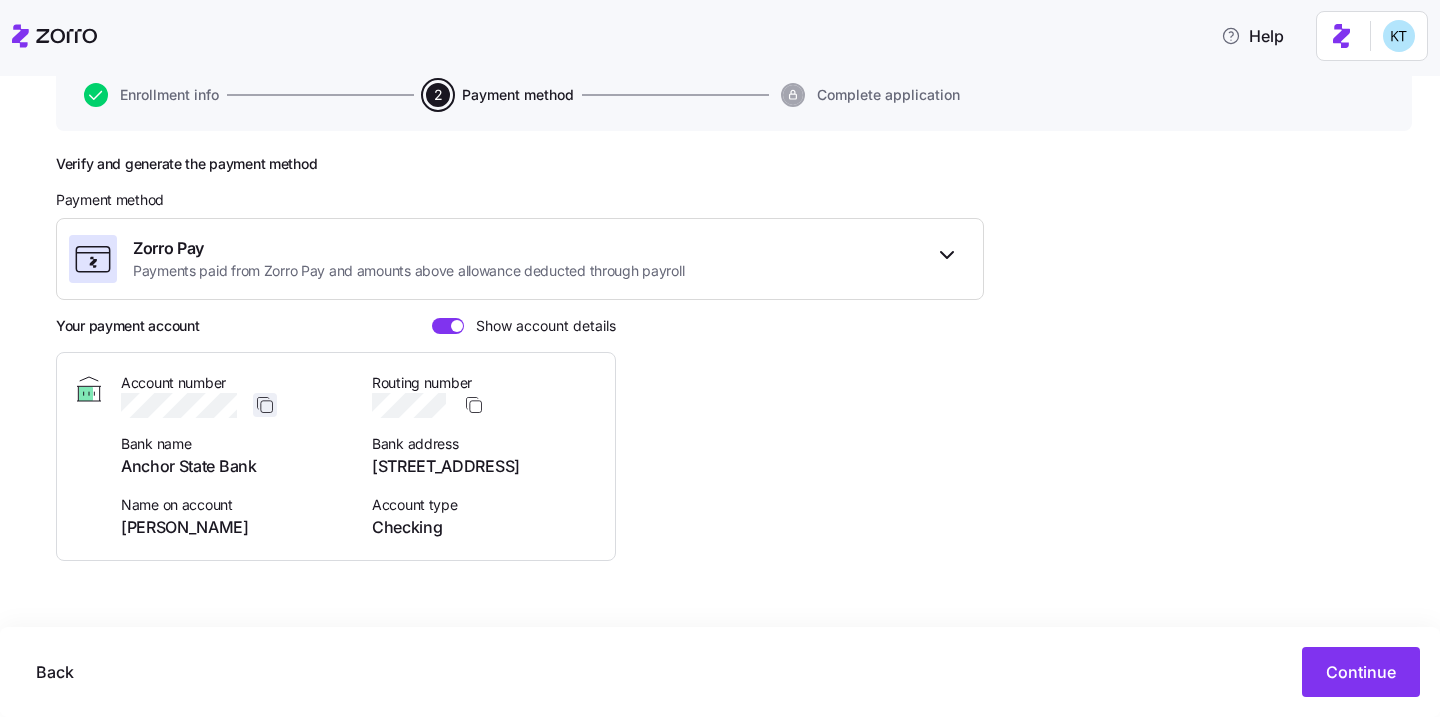 click 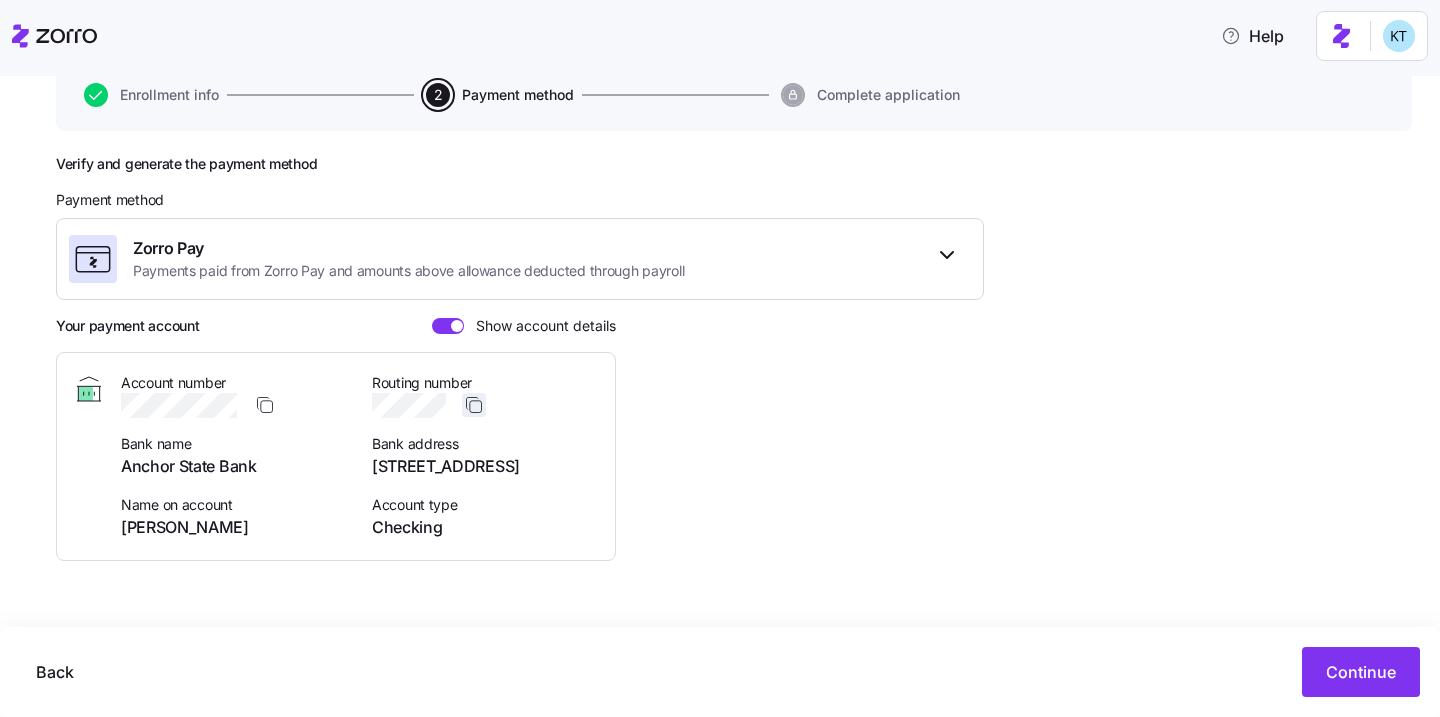 click 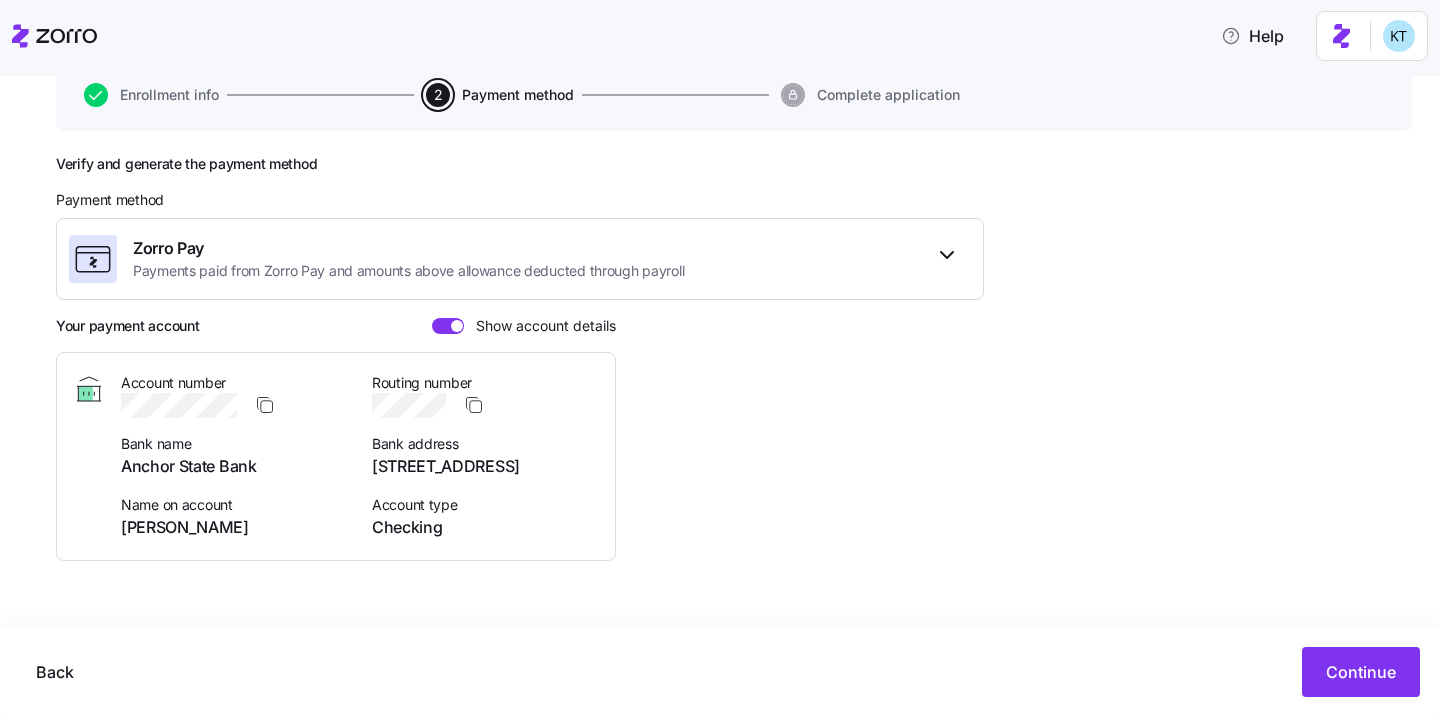 click on "Anchor State Bank" at bounding box center [234, 466] 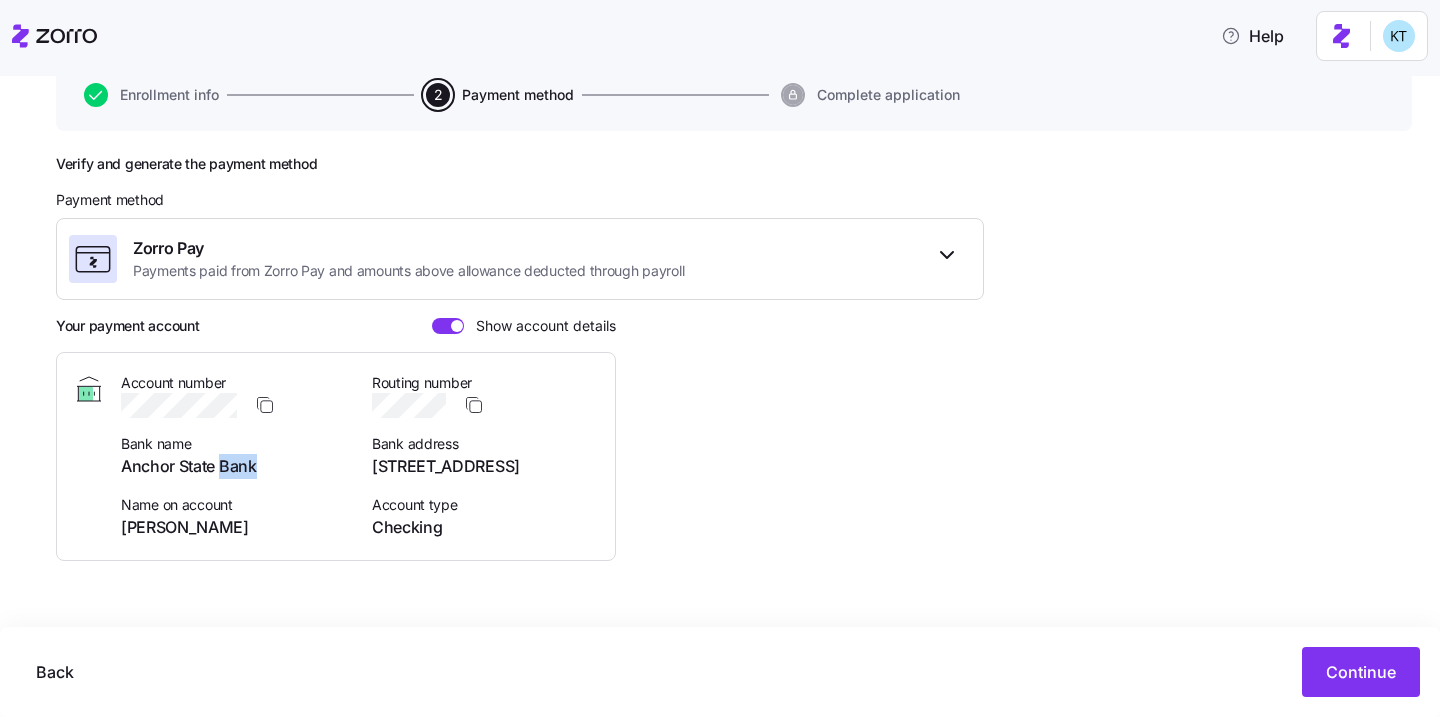 click on "Anchor State Bank" at bounding box center (234, 466) 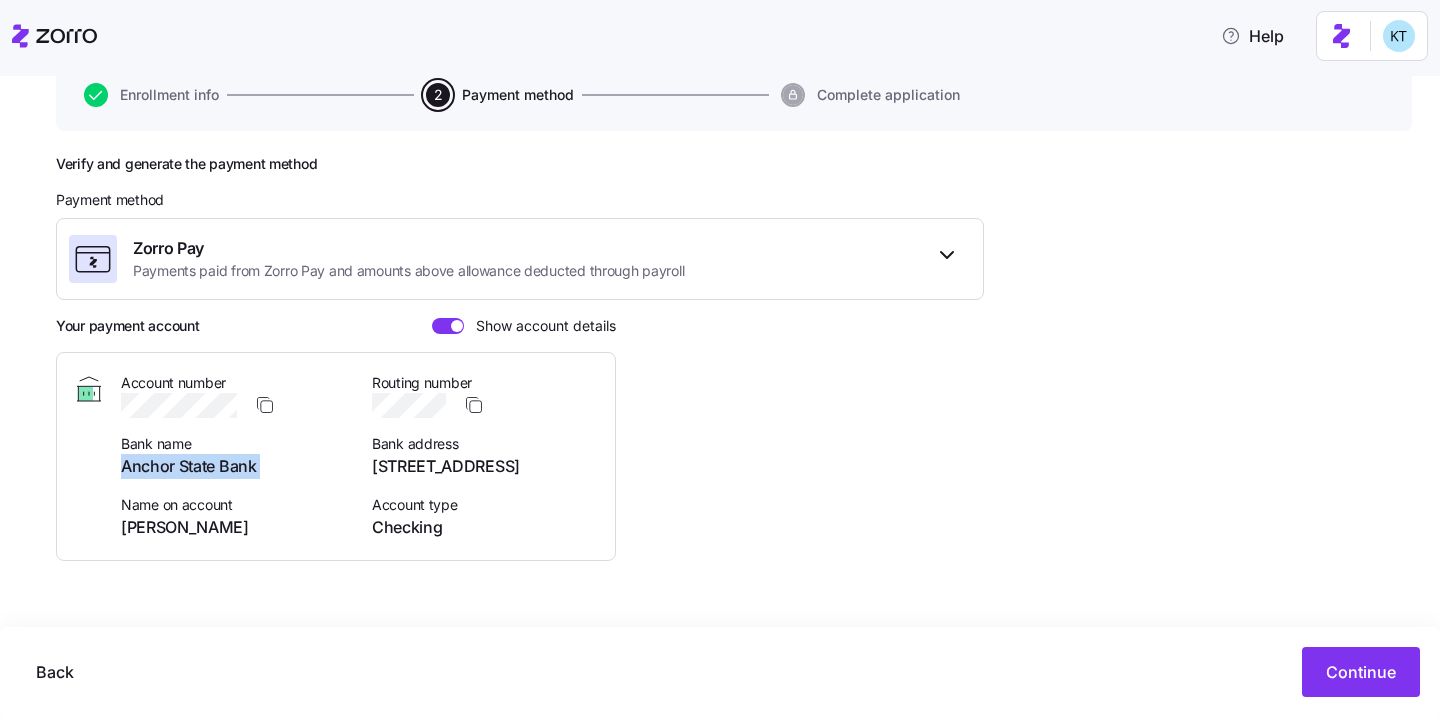 click on "Anchor State Bank" at bounding box center [234, 466] 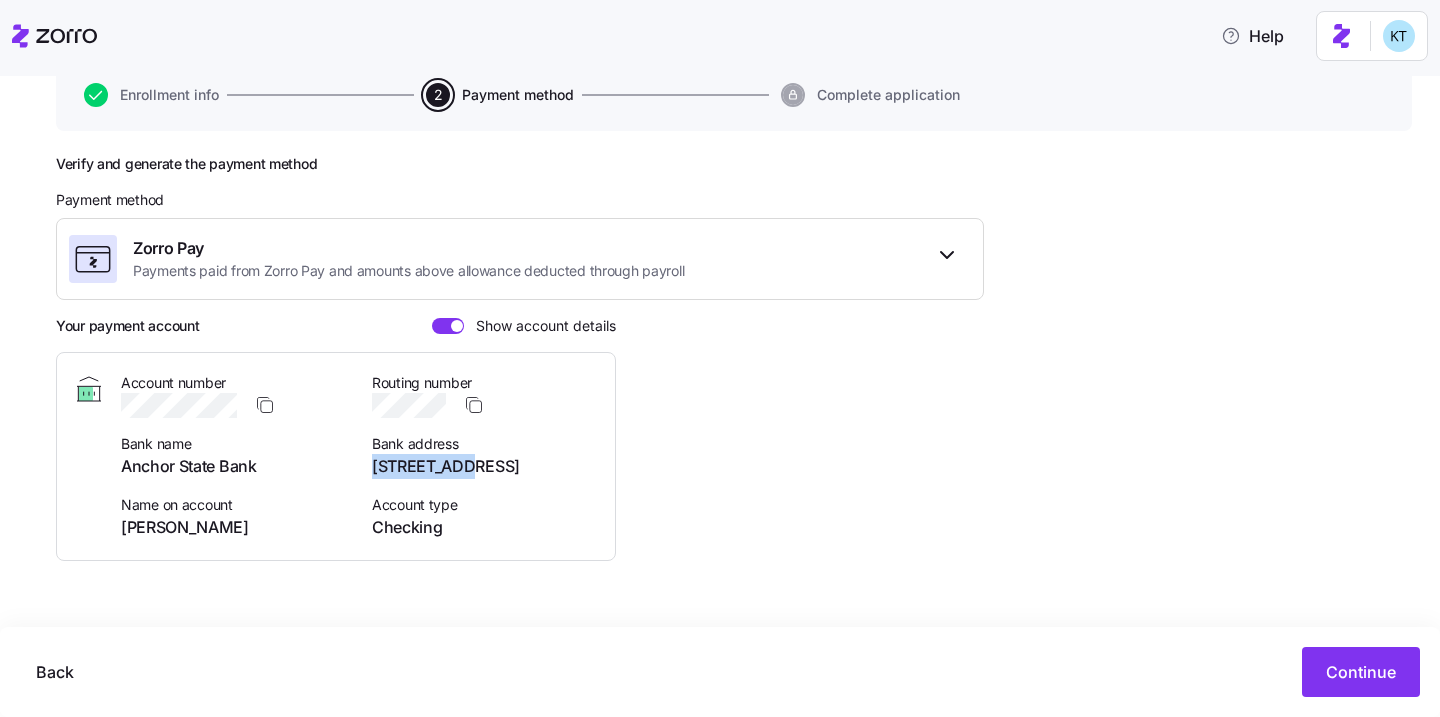 drag, startPoint x: 455, startPoint y: 467, endPoint x: 372, endPoint y: 464, distance: 83.0542 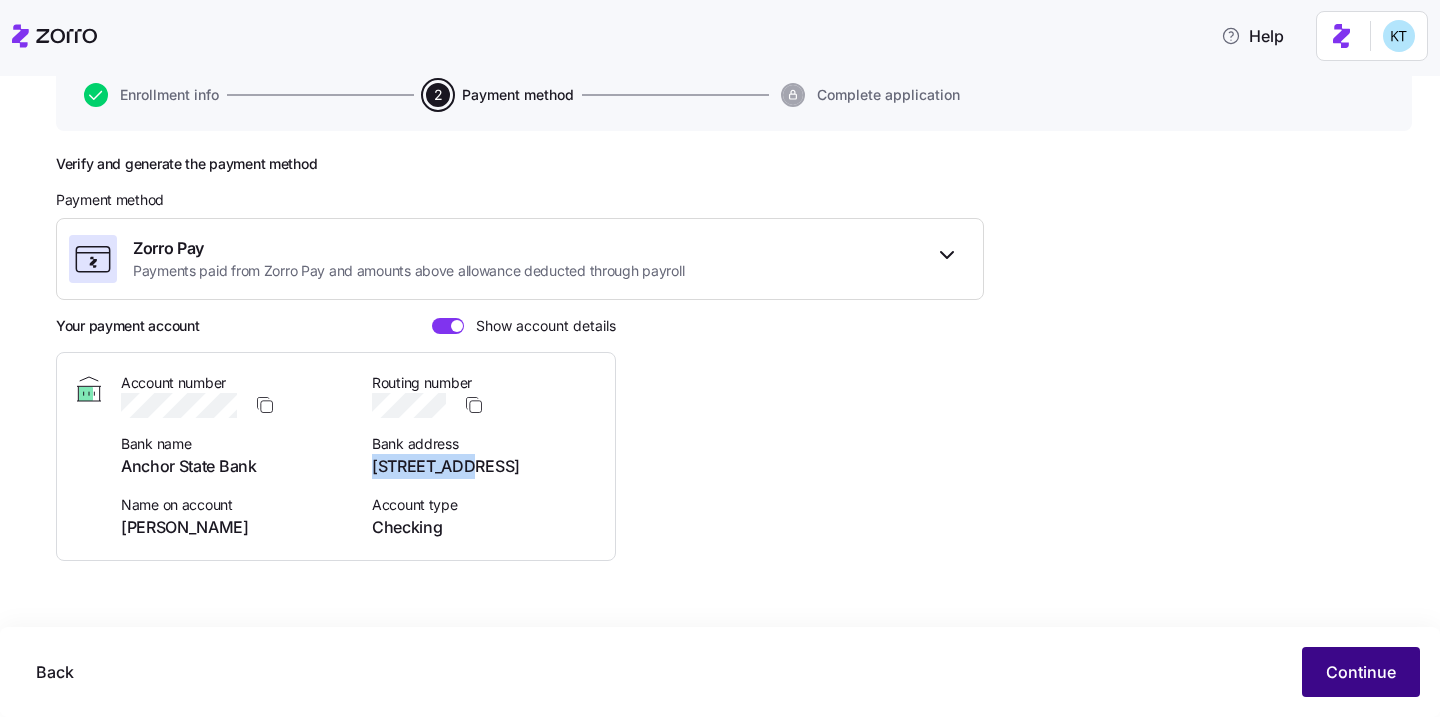 click on "Continue" at bounding box center (1361, 672) 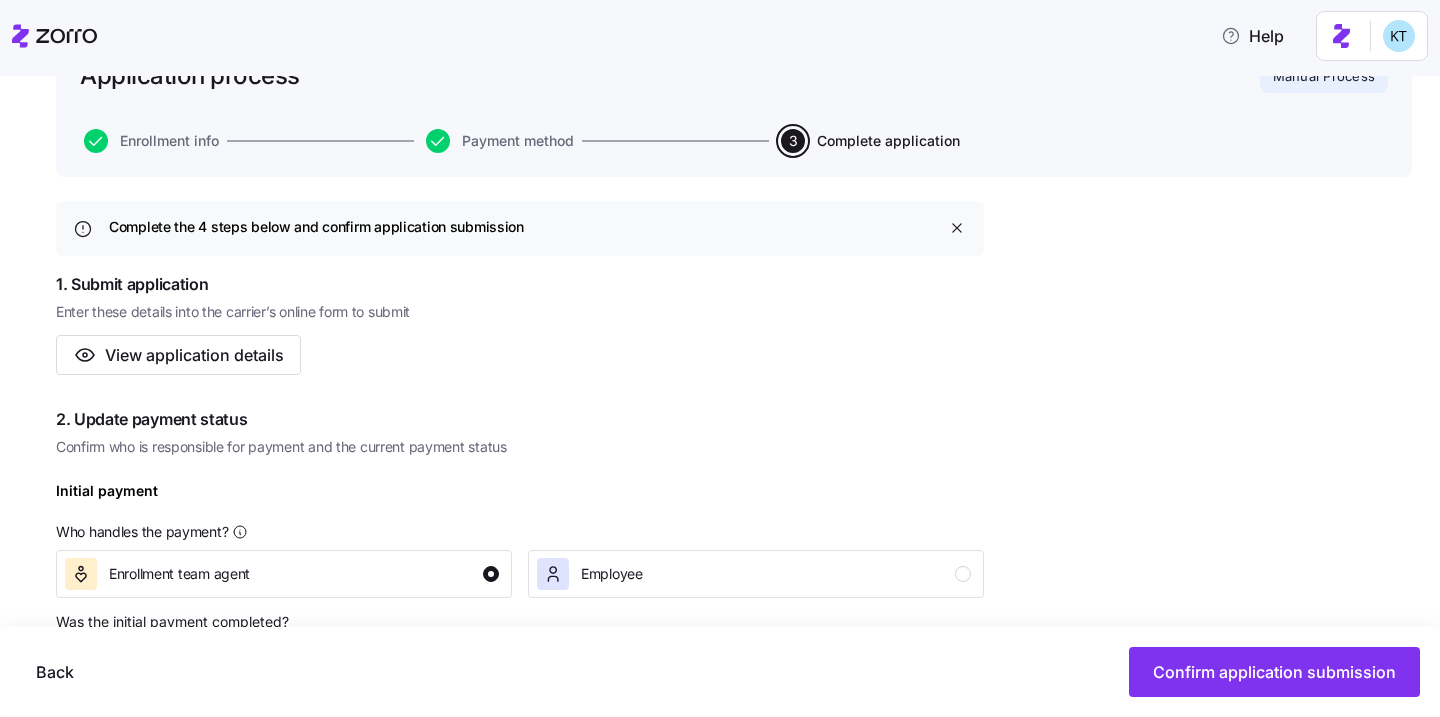 scroll, scrollTop: 229, scrollLeft: 0, axis: vertical 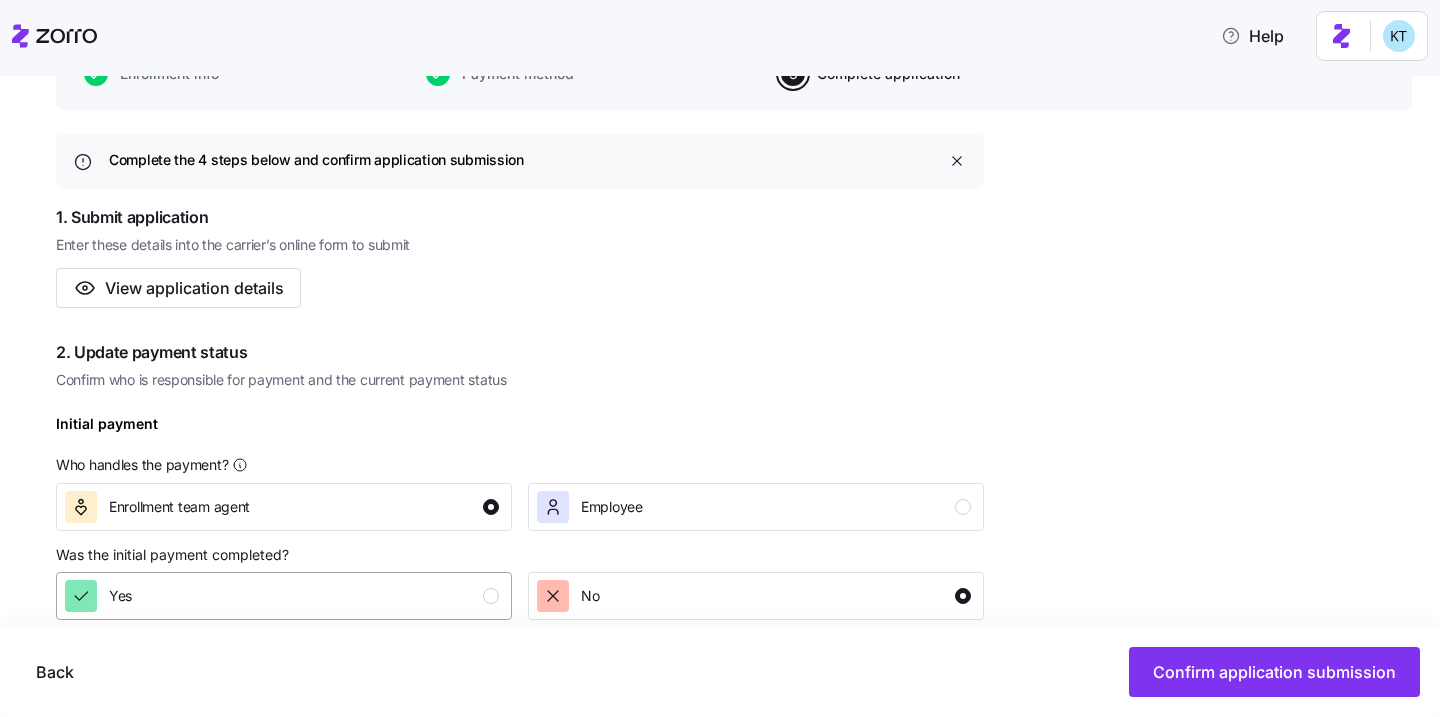 click at bounding box center (81, 596) 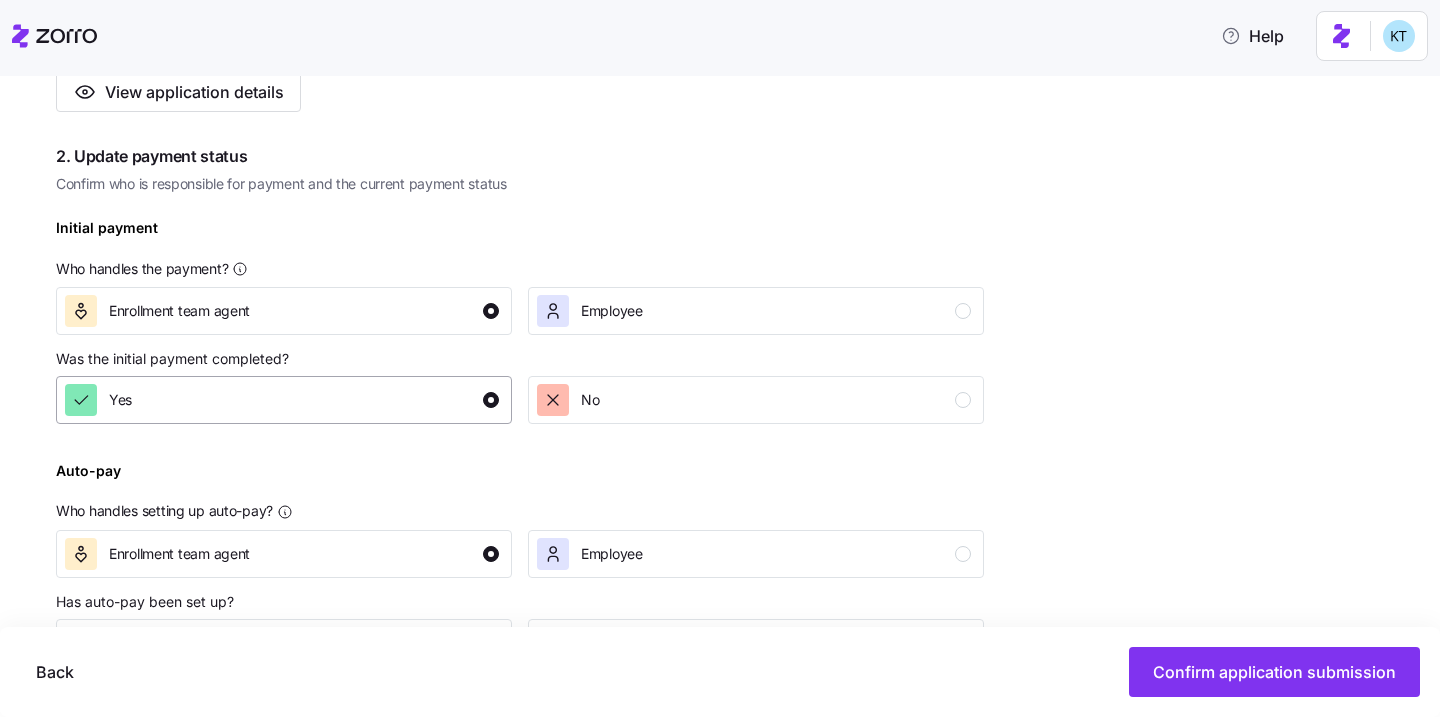 scroll, scrollTop: 570, scrollLeft: 0, axis: vertical 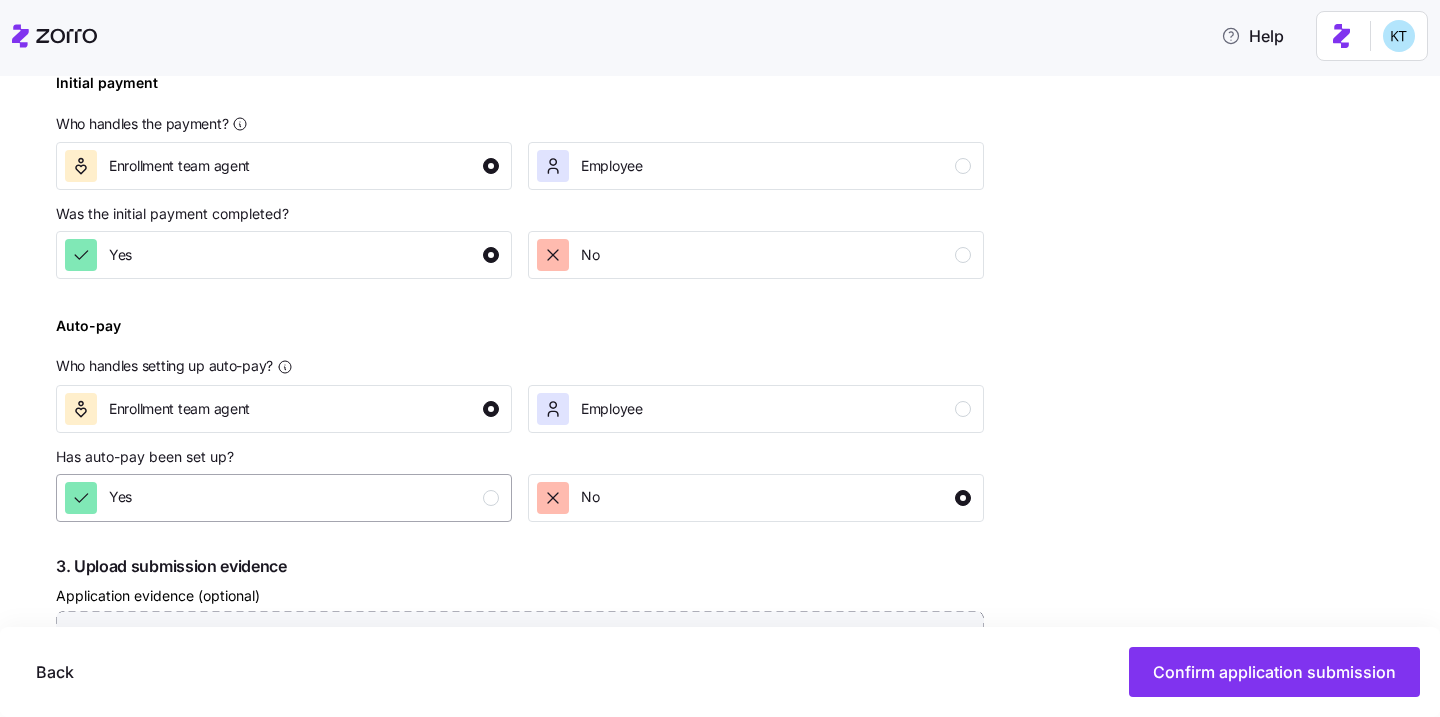 click on "Yes" at bounding box center (98, 498) 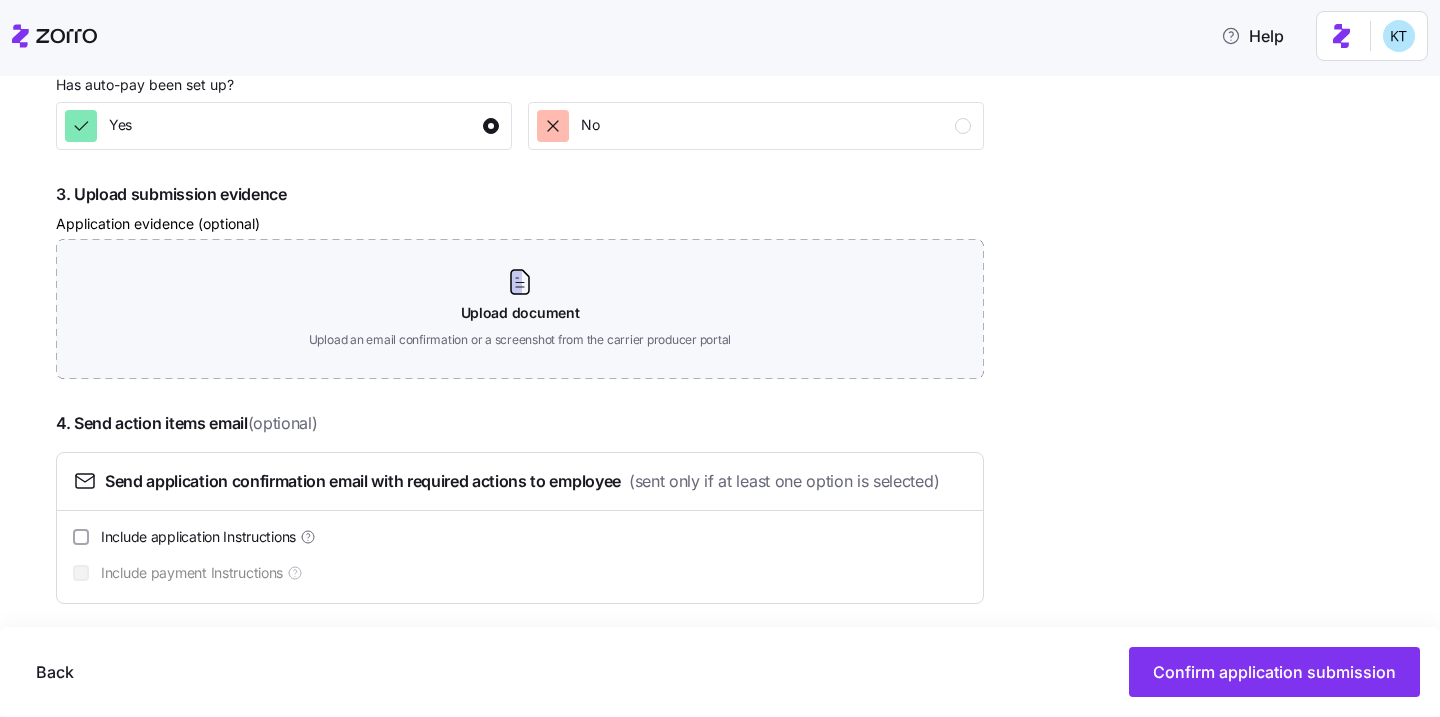 scroll, scrollTop: 954, scrollLeft: 0, axis: vertical 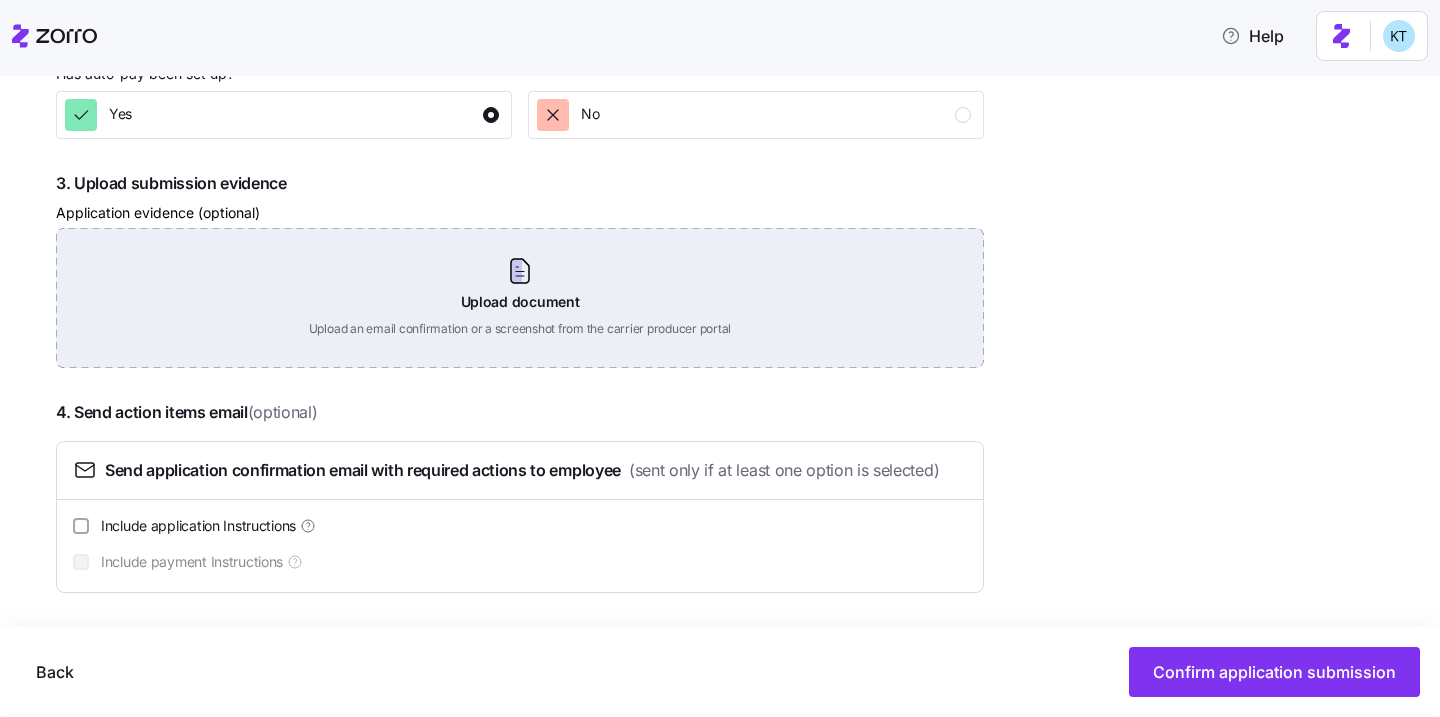 click on "Upload document Upload an email confirmation or a screenshot from the carrier producer portal" at bounding box center [520, 298] 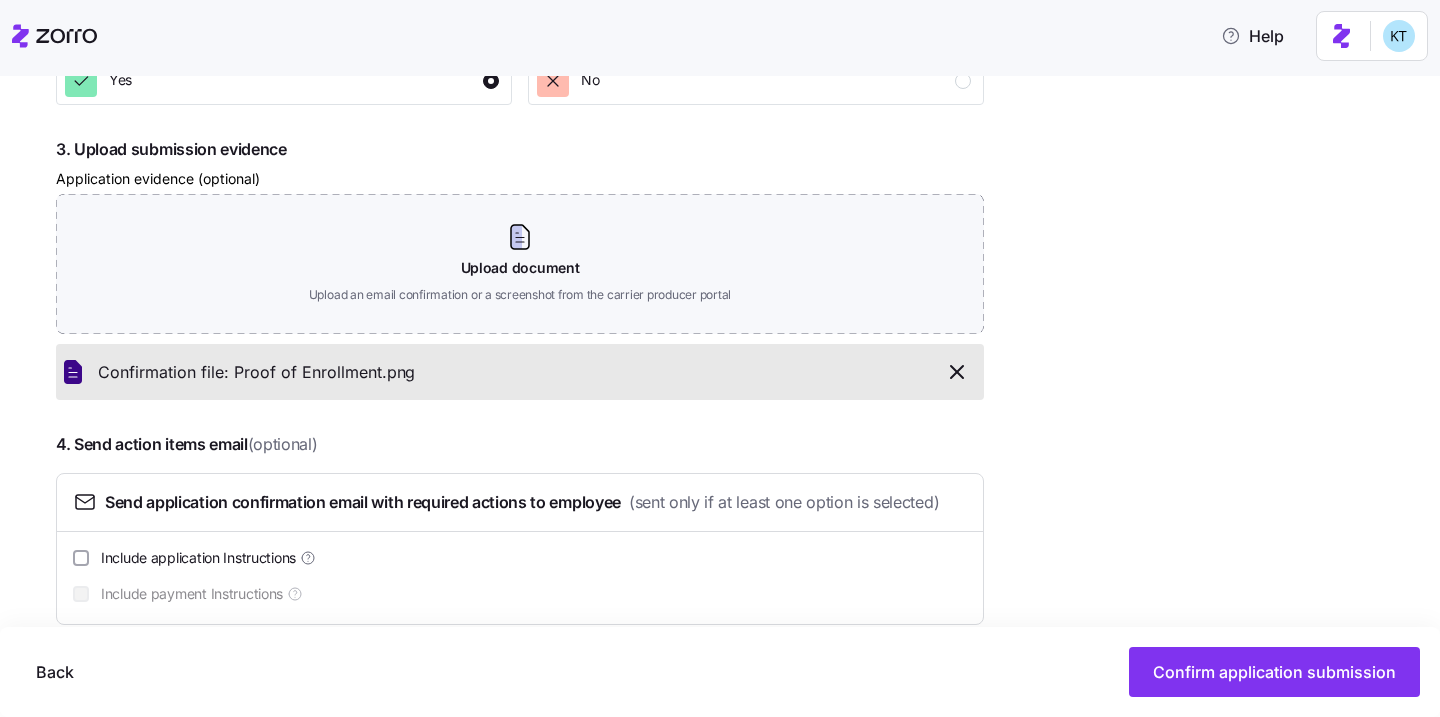 scroll, scrollTop: 1020, scrollLeft: 0, axis: vertical 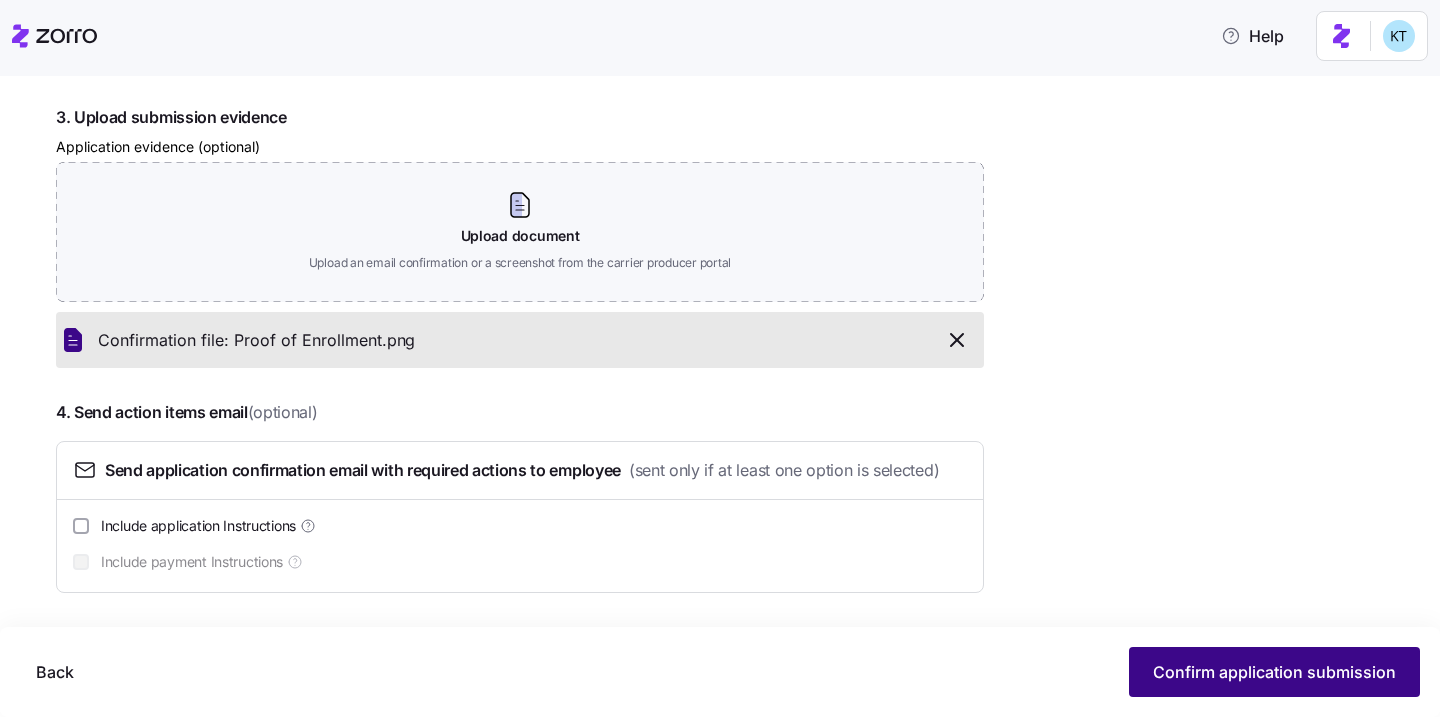 click on "Confirm application submission" at bounding box center [1274, 672] 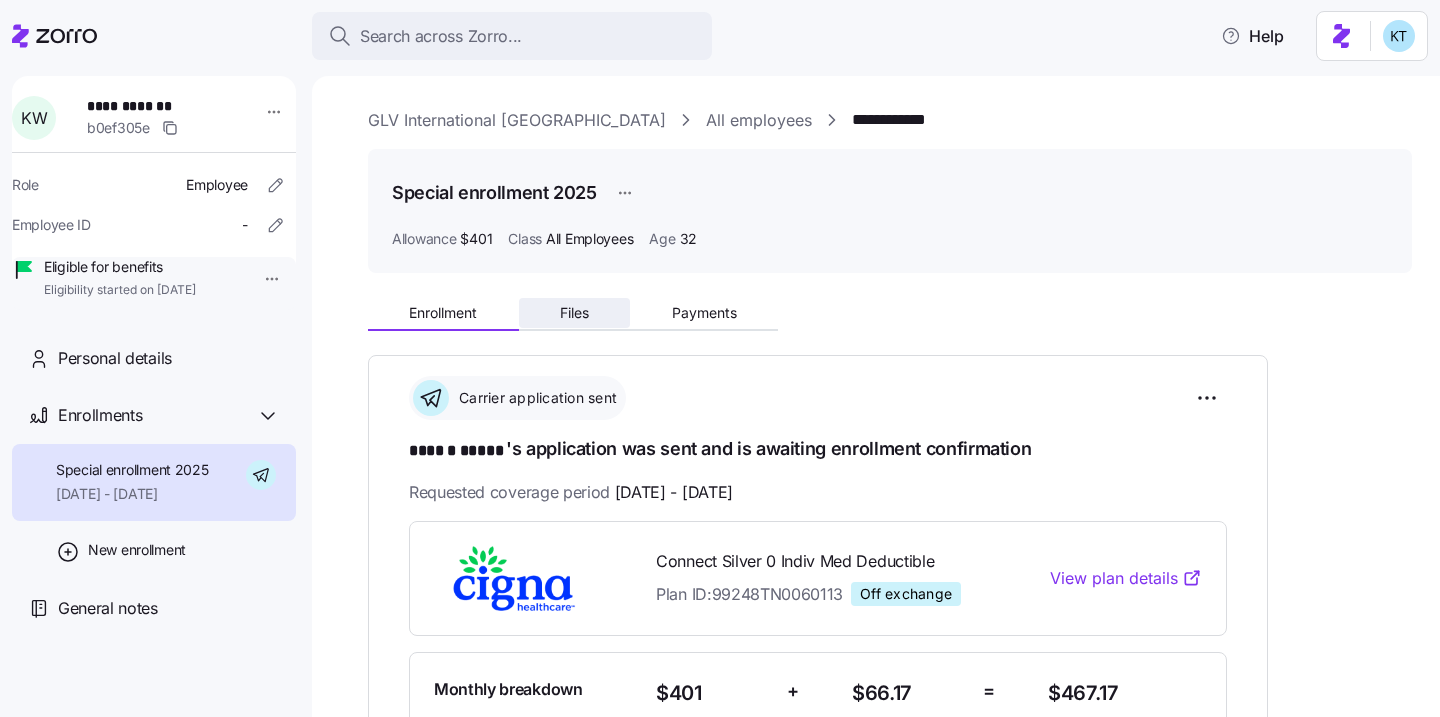 click on "Files" at bounding box center [574, 313] 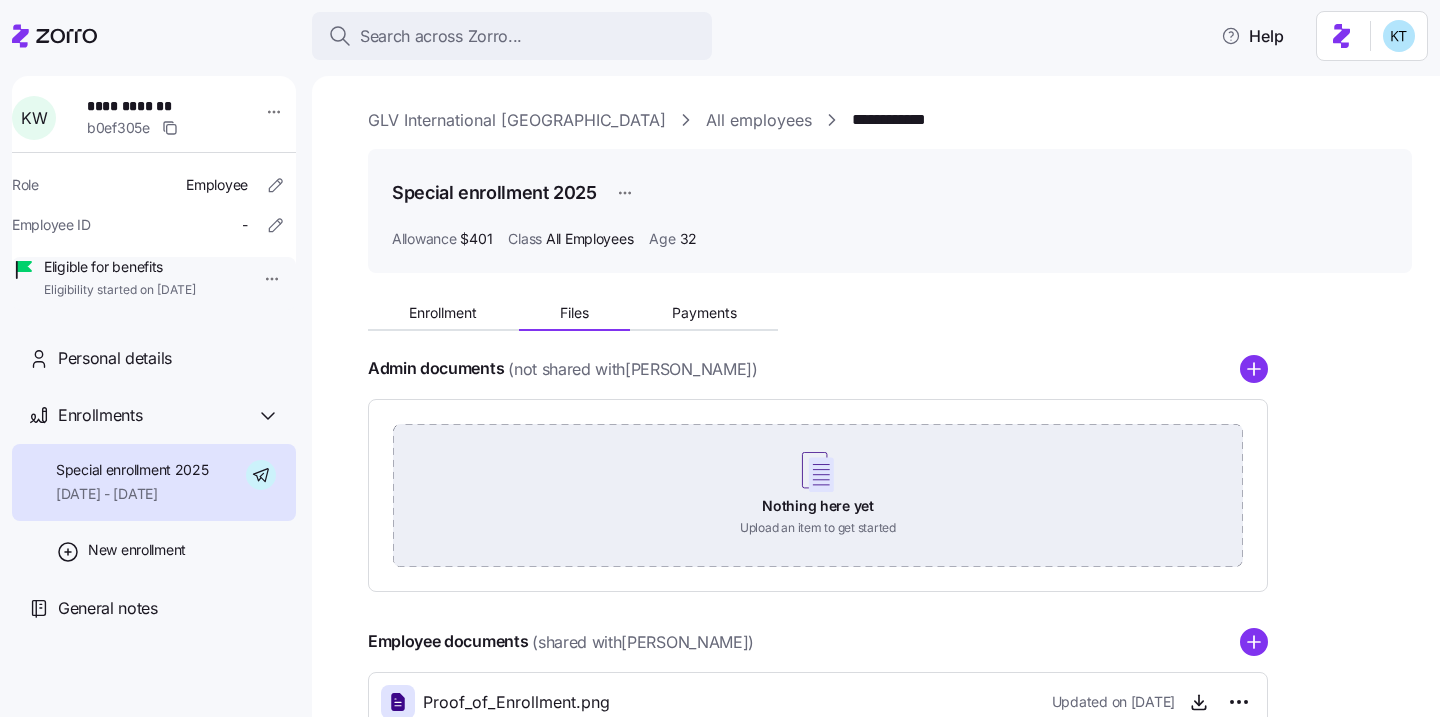 click on "Nothing here yet Upload an item to get started" at bounding box center [818, 494] 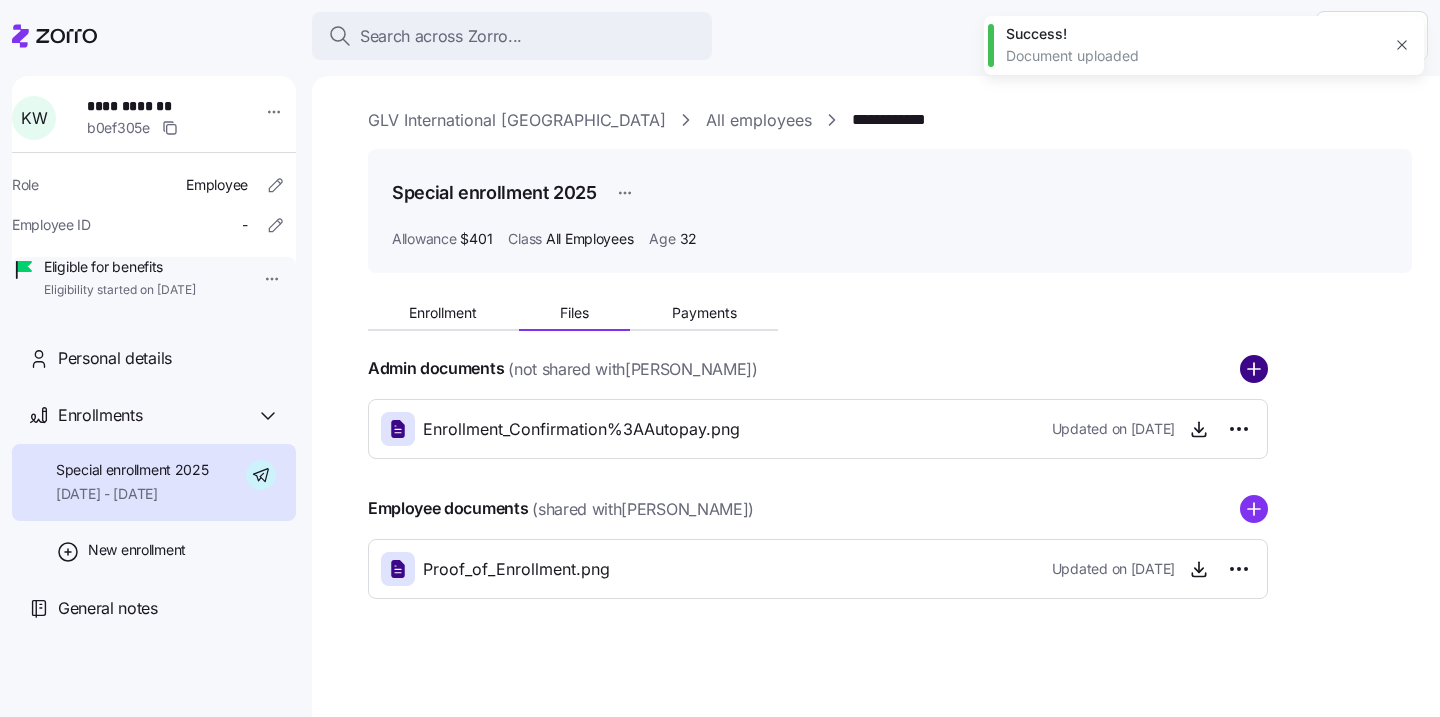 click 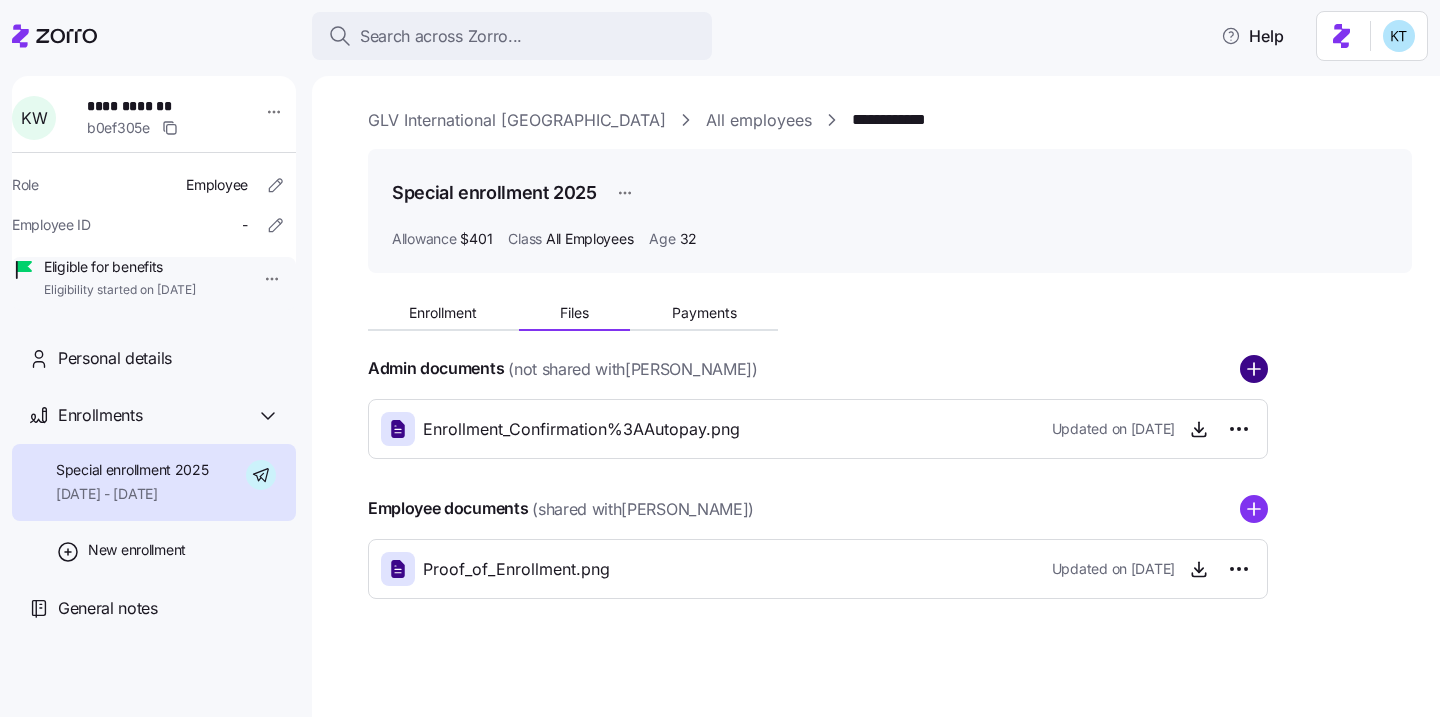 click 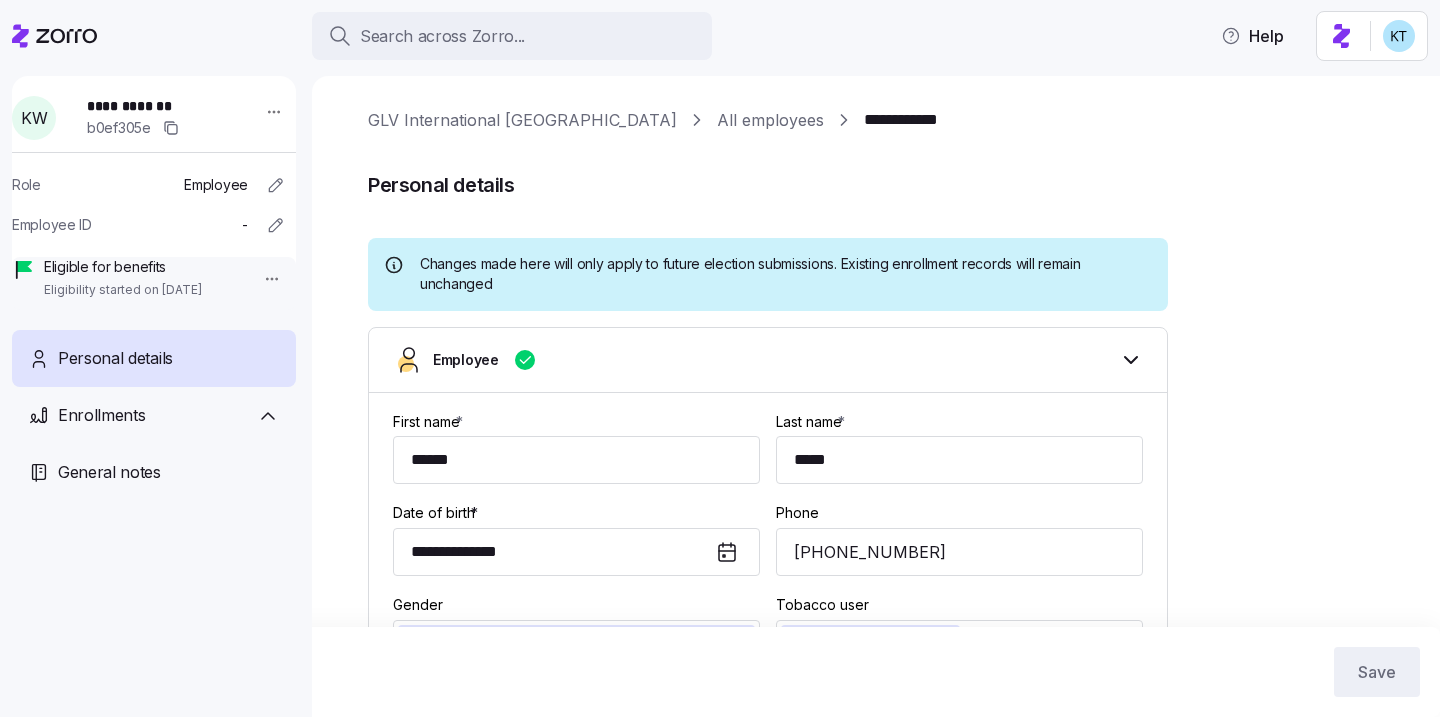 scroll, scrollTop: 0, scrollLeft: 0, axis: both 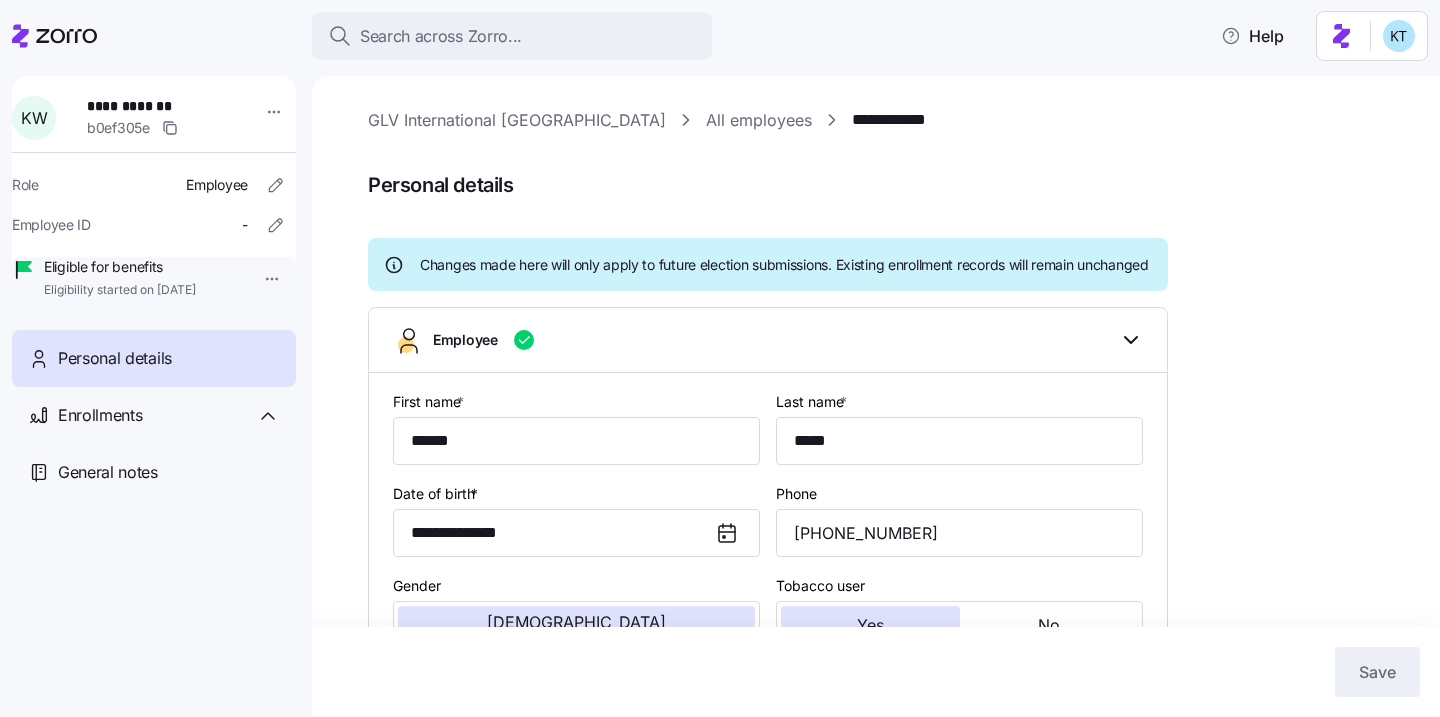click on "GLV International USA" at bounding box center (517, 120) 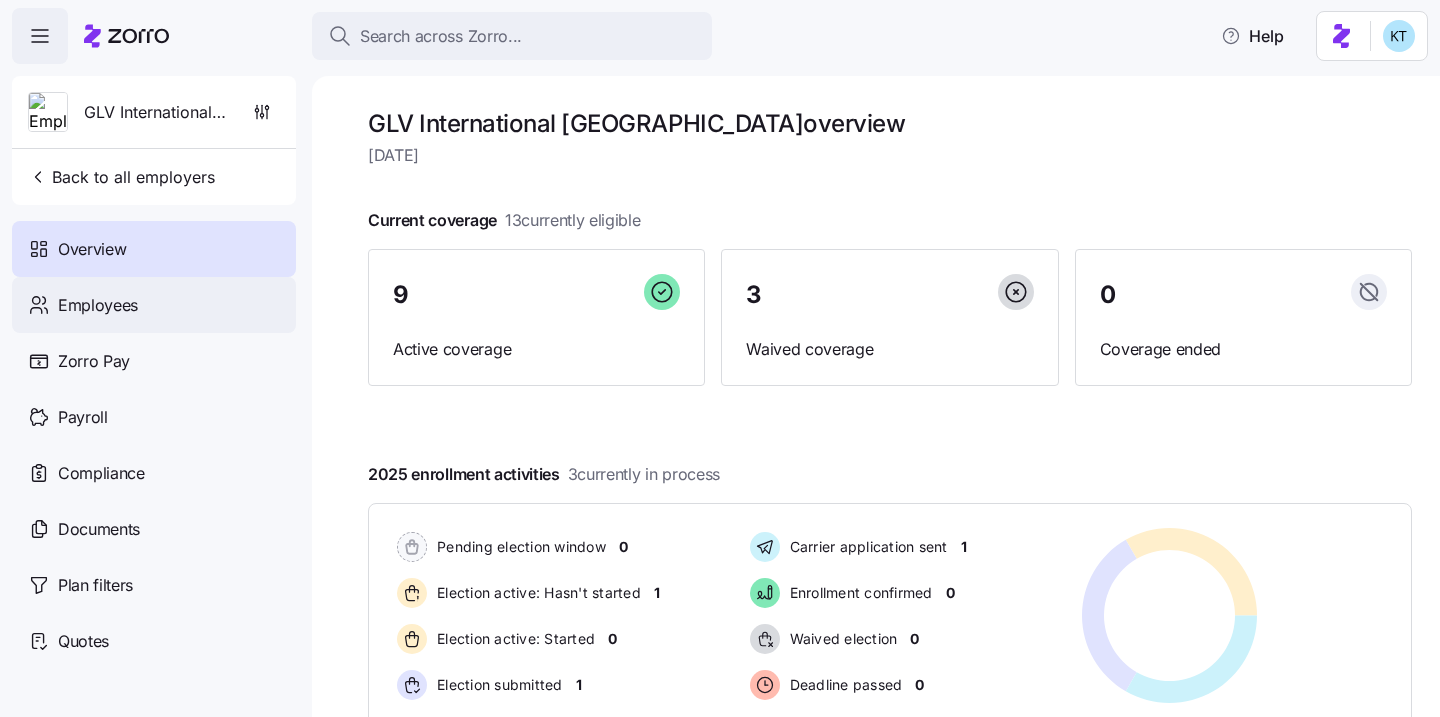 click on "Employees" at bounding box center [154, 305] 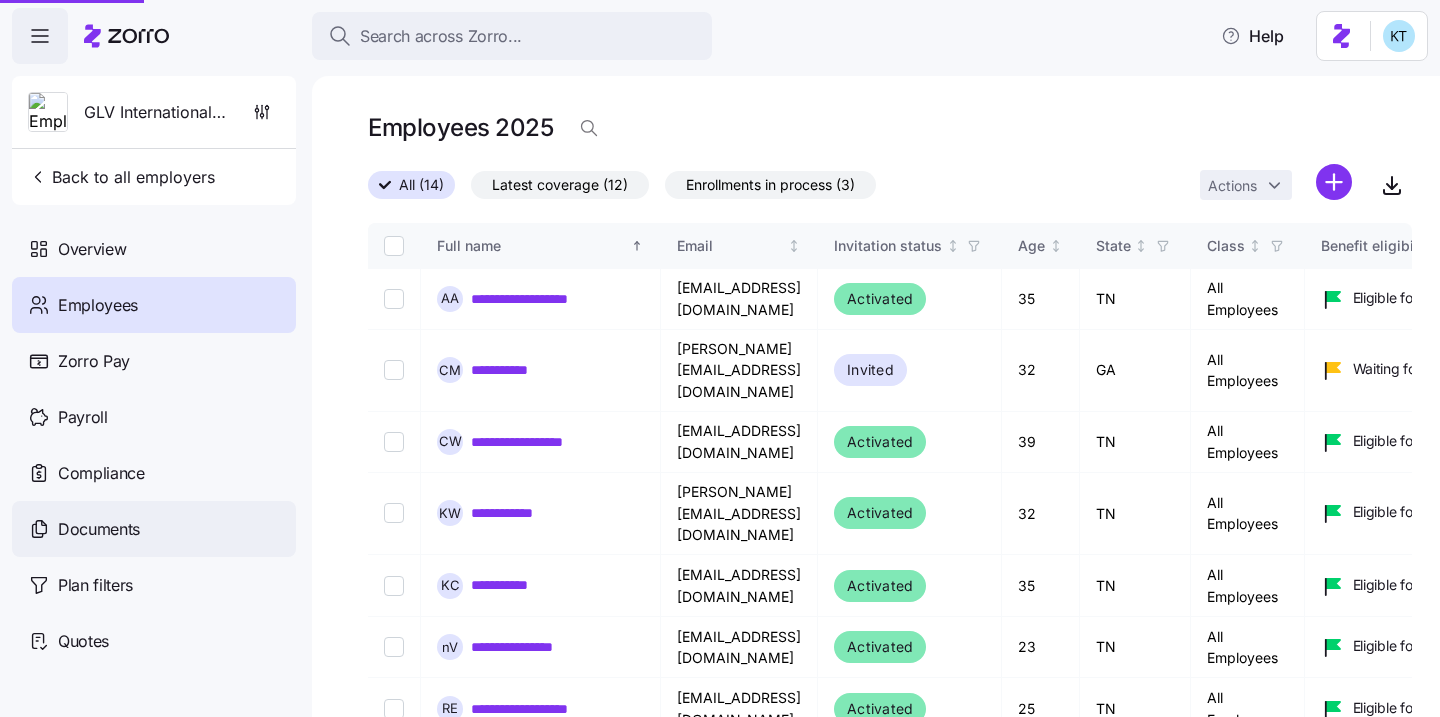 click on "Documents" at bounding box center [154, 529] 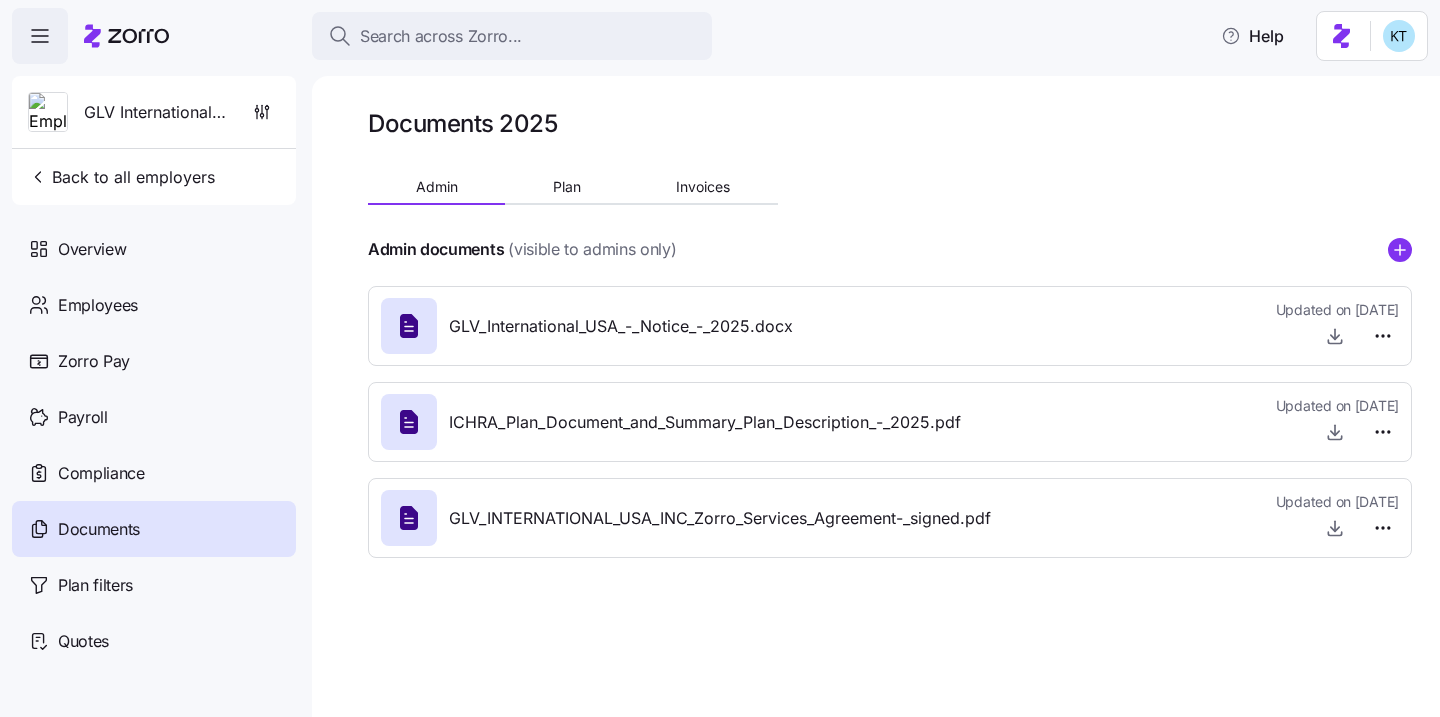 click on "GLV_International_USA_-_Notice_-_2025.docx" at bounding box center [621, 326] 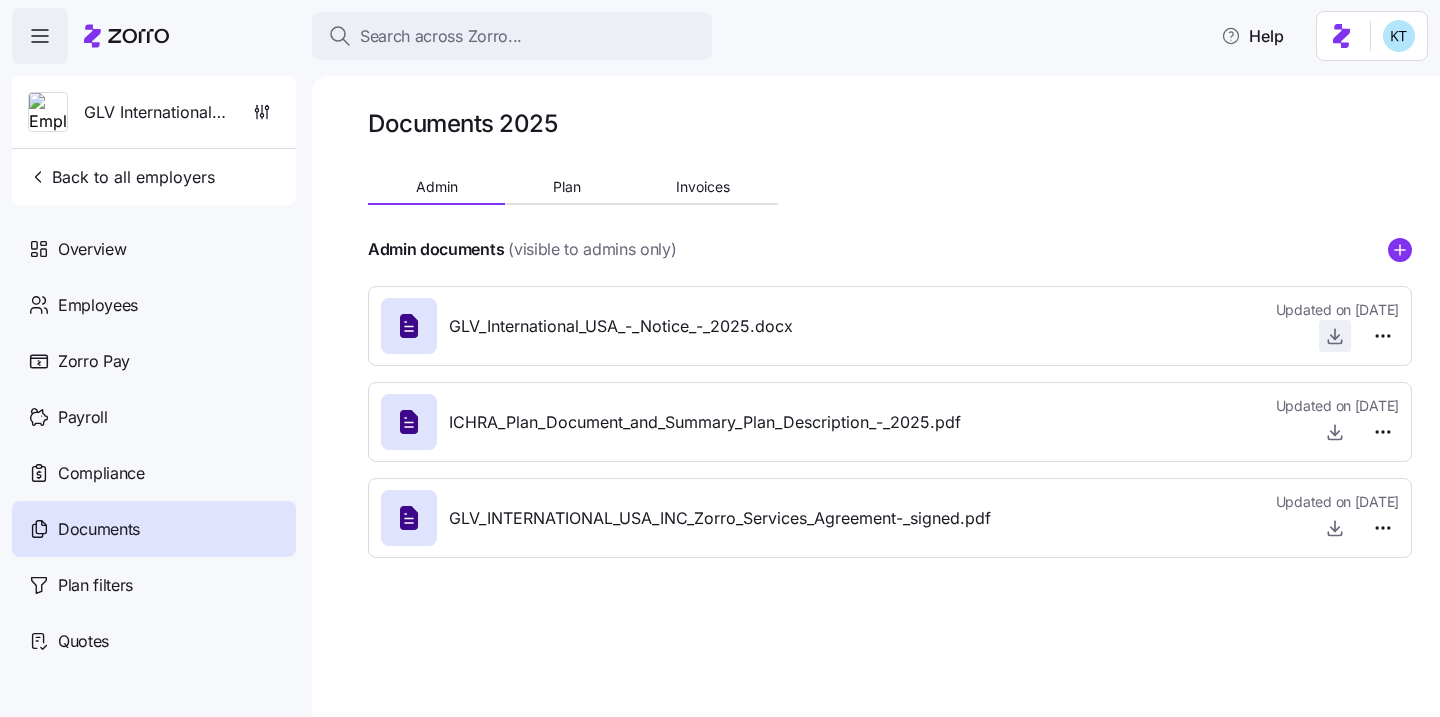 click at bounding box center [1335, 336] 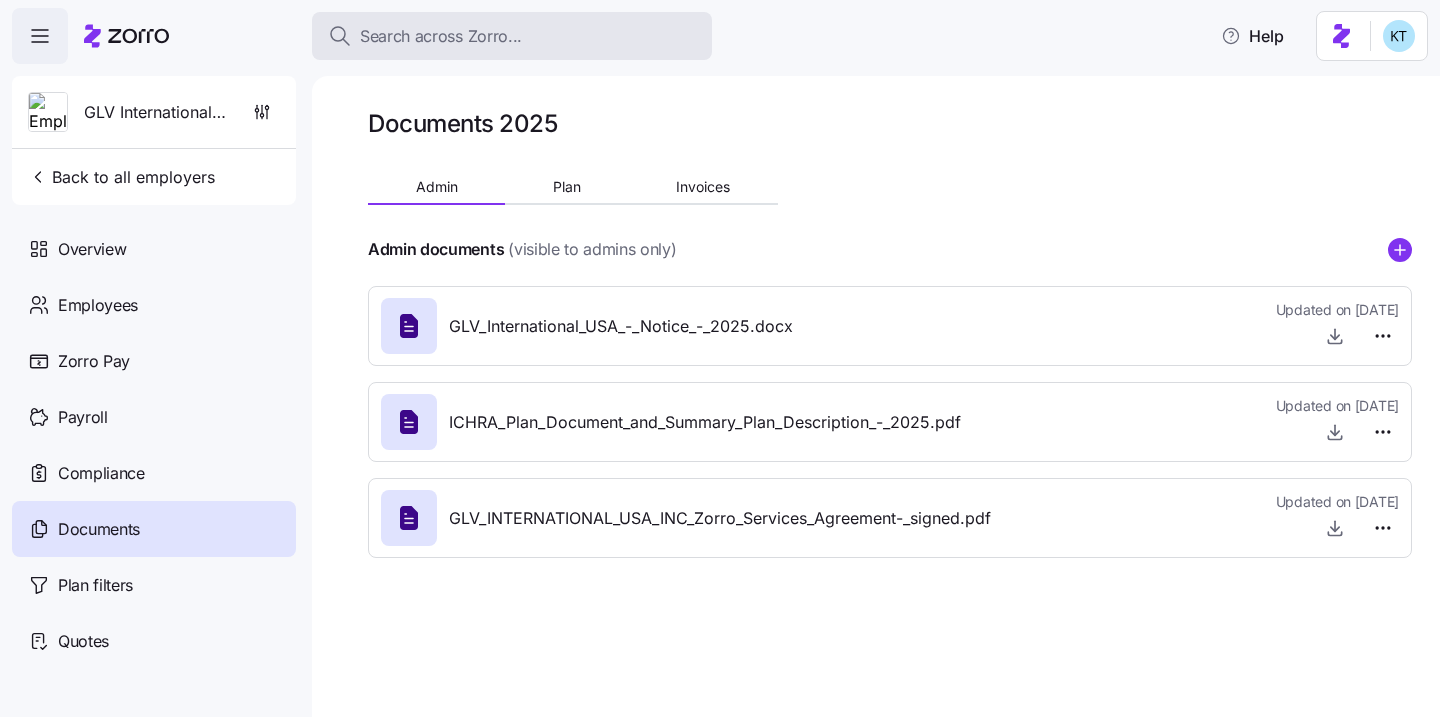 click on "Search across Zorro..." at bounding box center [512, 36] 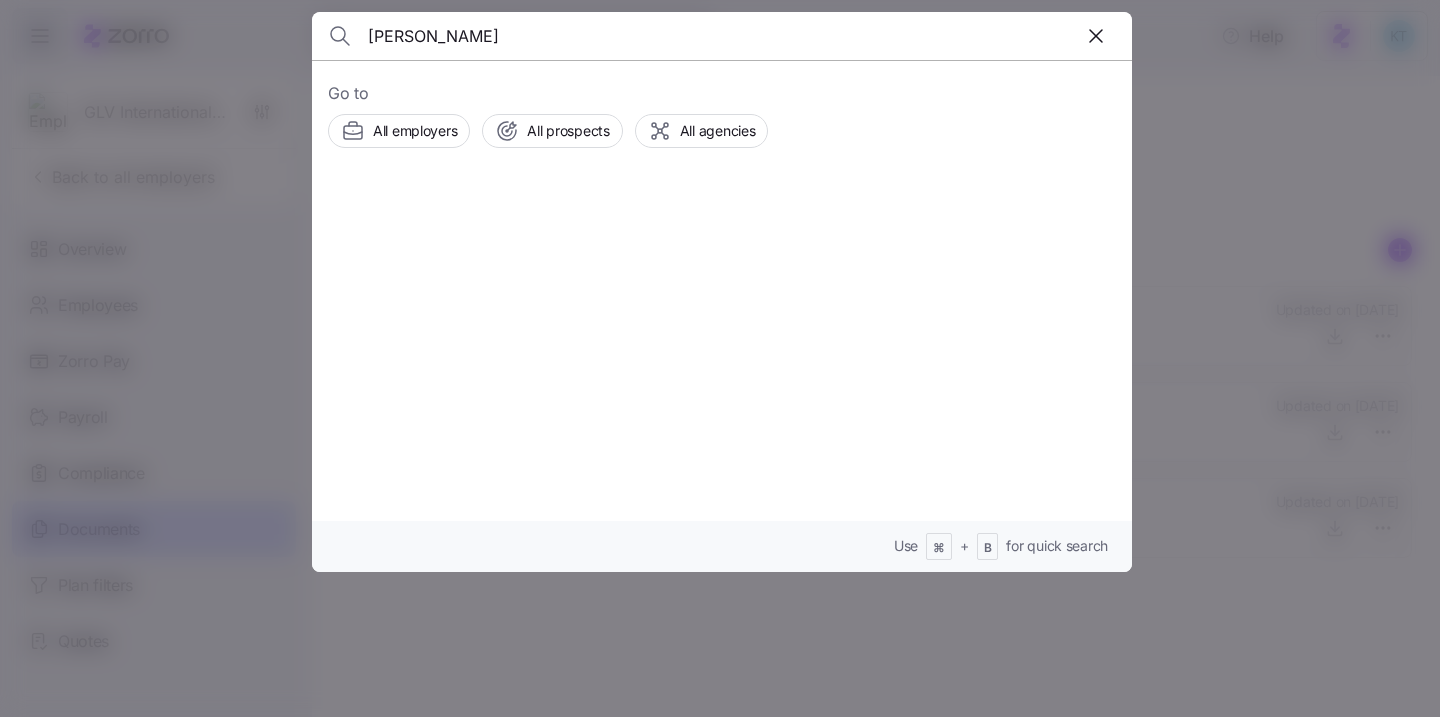 type on "kelsey white" 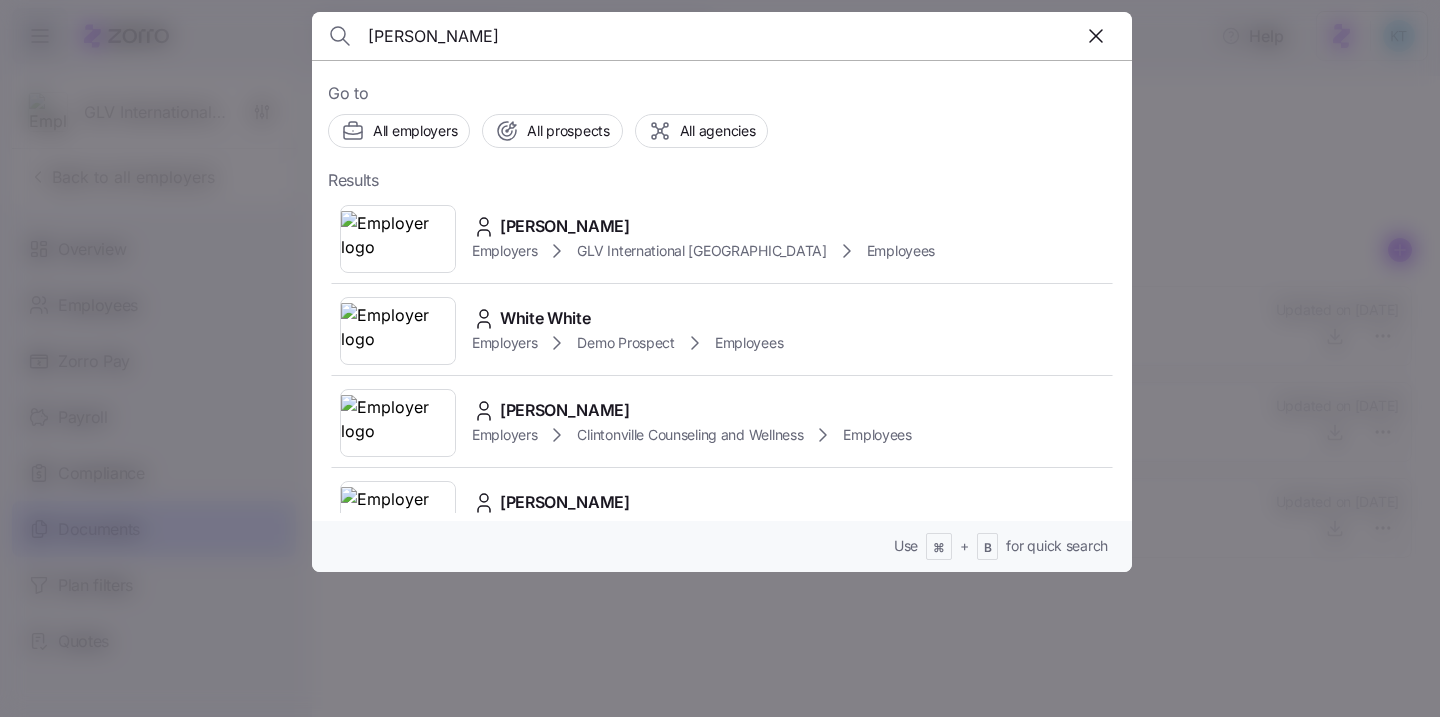 click on "Kelsey White" at bounding box center (565, 226) 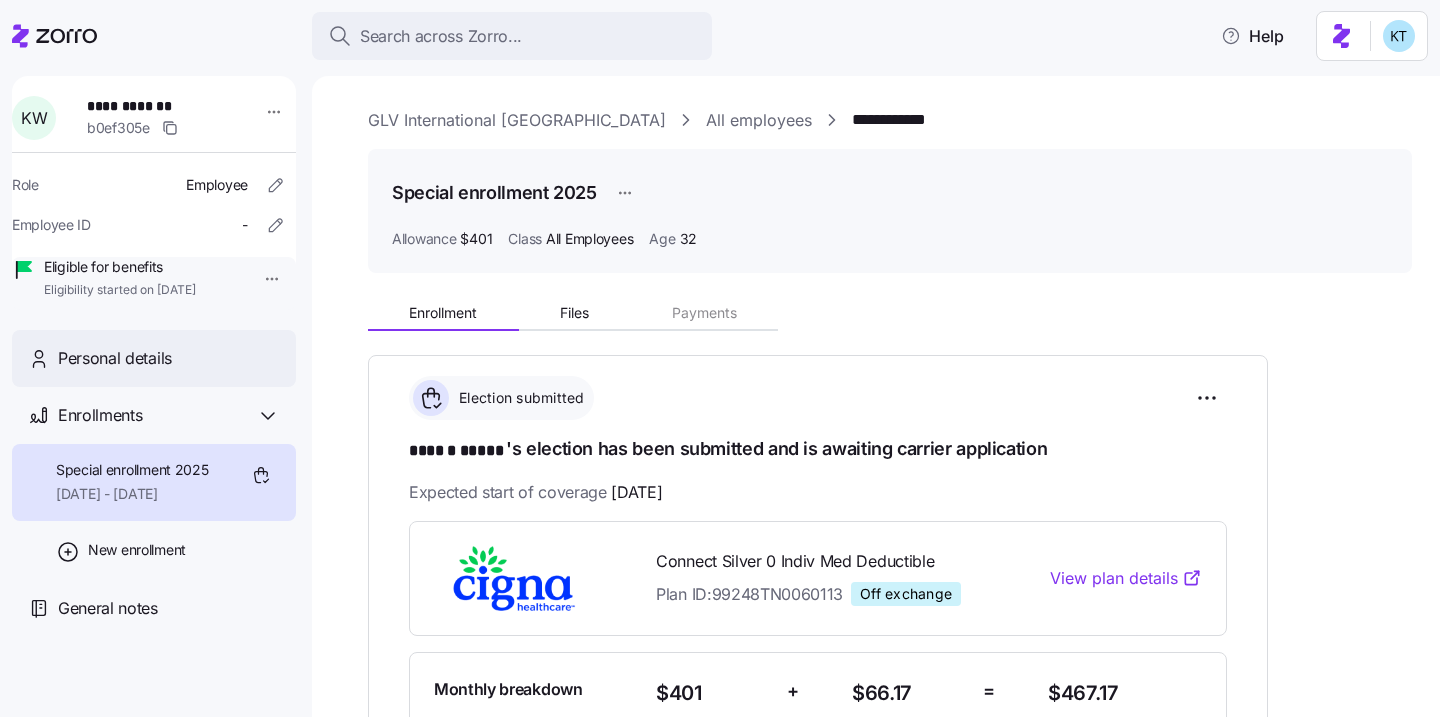 click on "Personal details" at bounding box center [169, 358] 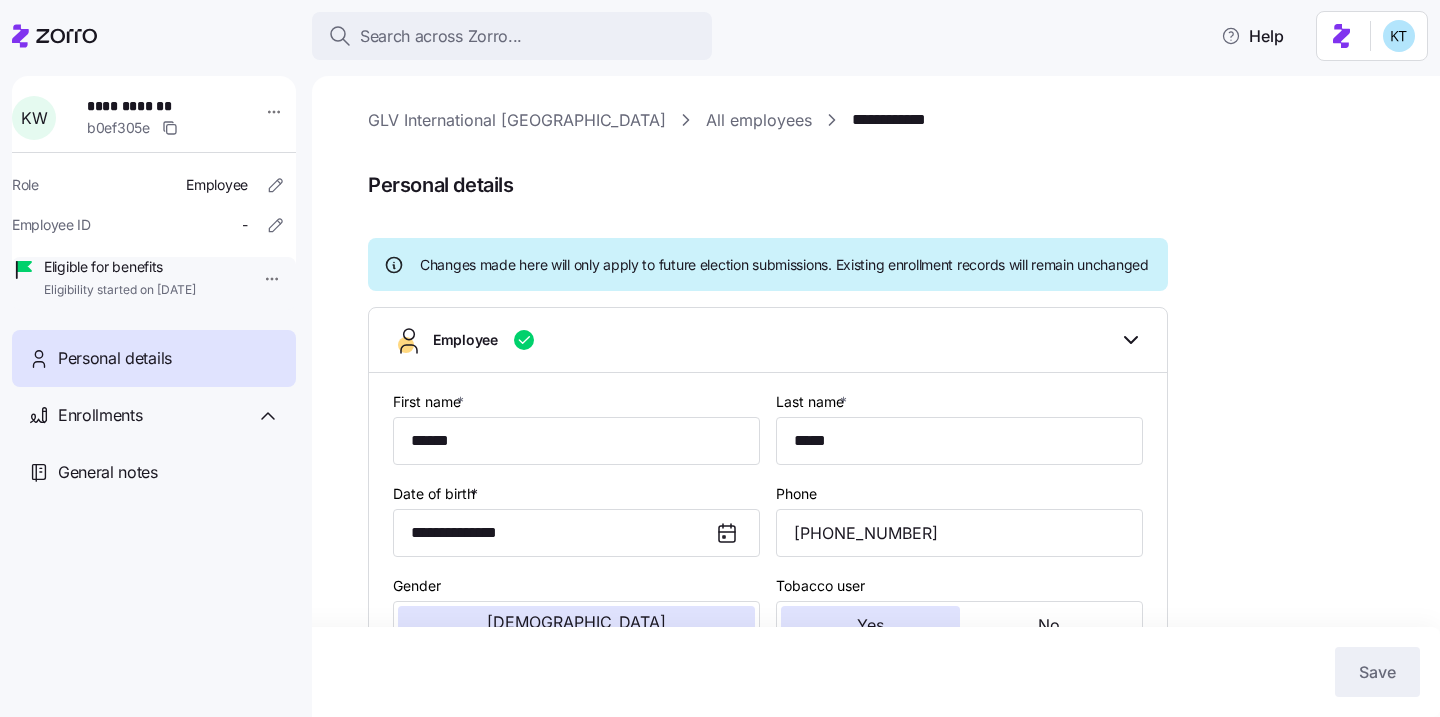 type on "All Employees" 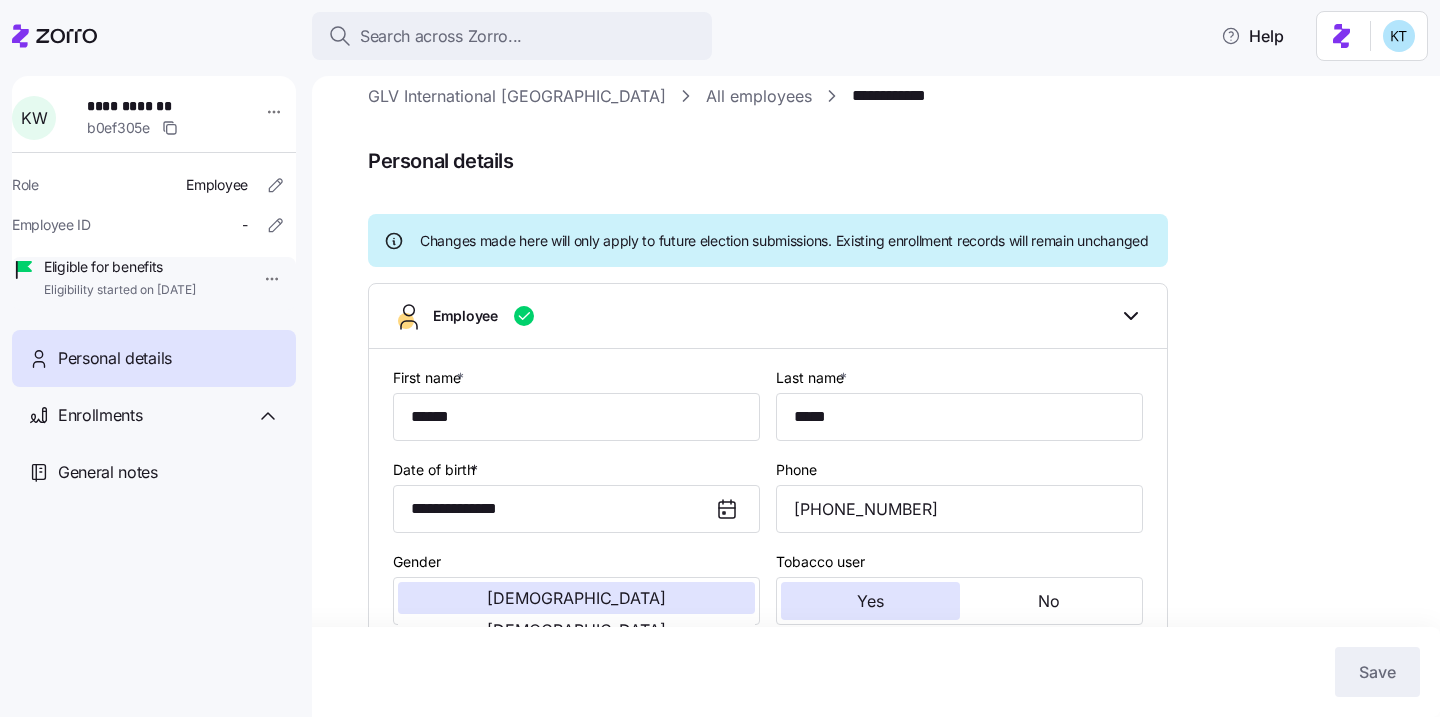 scroll, scrollTop: 25, scrollLeft: 0, axis: vertical 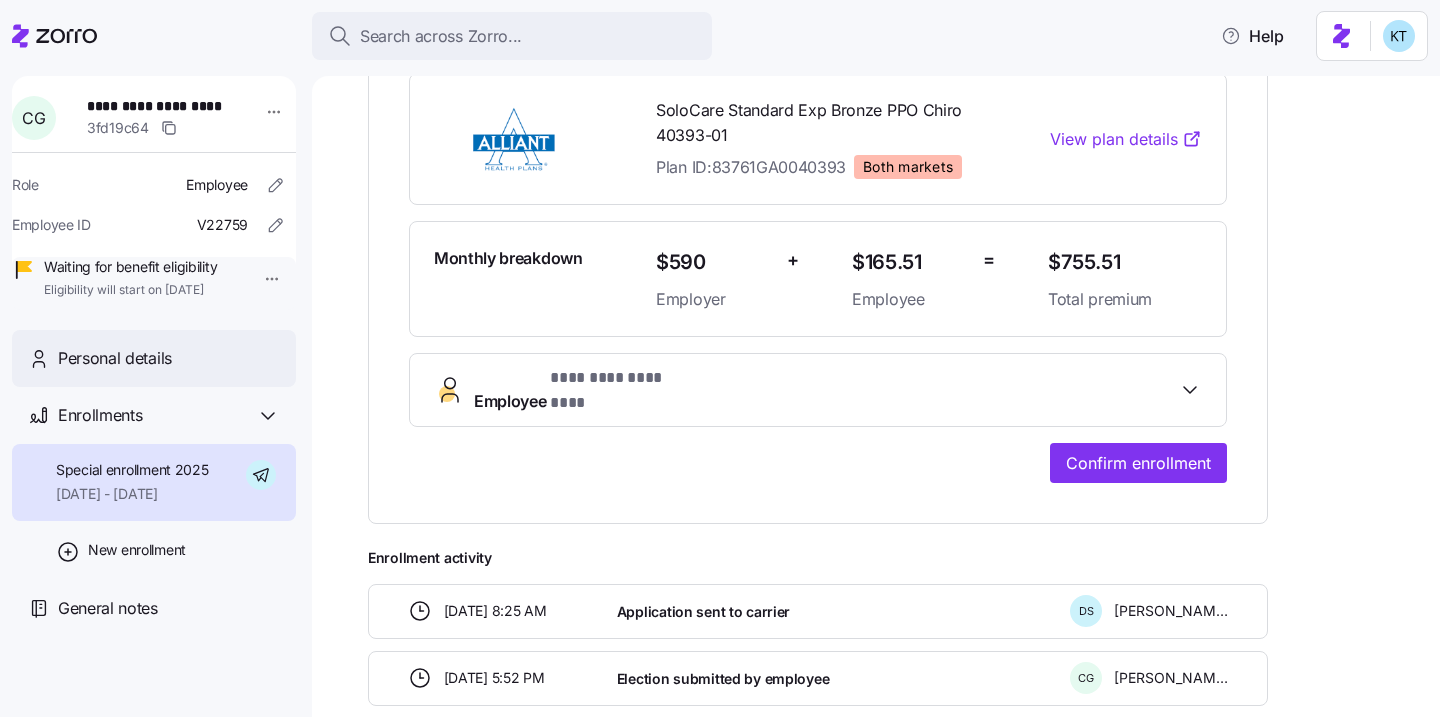 click on "Personal details" at bounding box center (169, 358) 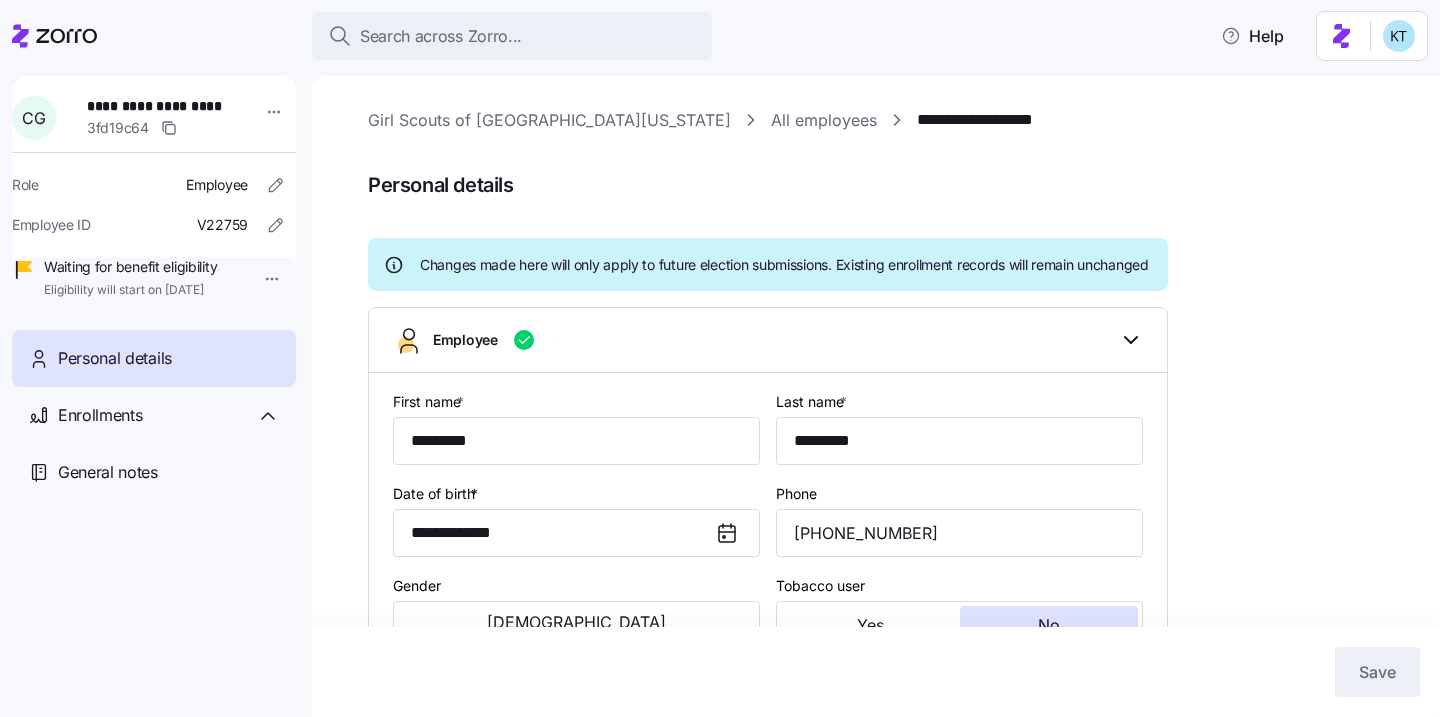 type on "GA" 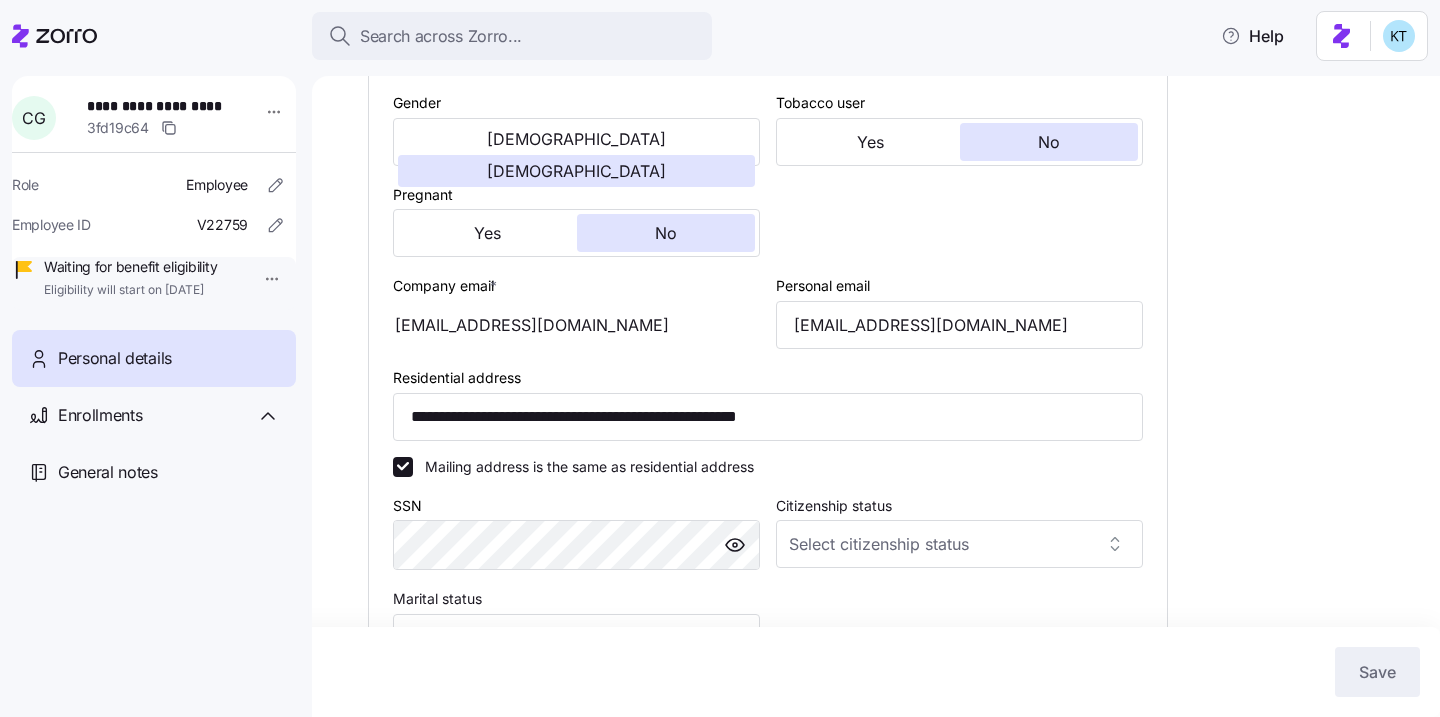scroll, scrollTop: 484, scrollLeft: 0, axis: vertical 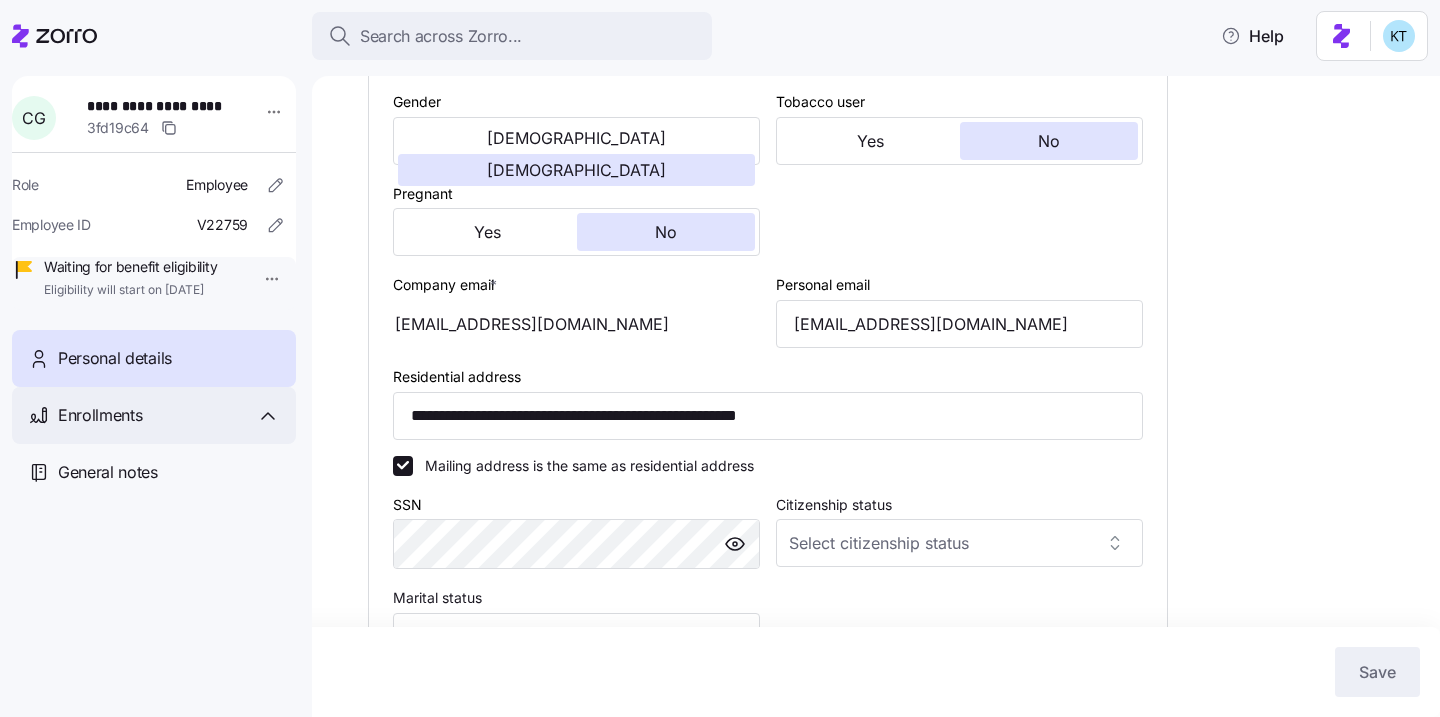 click on "Enrollments" at bounding box center (169, 415) 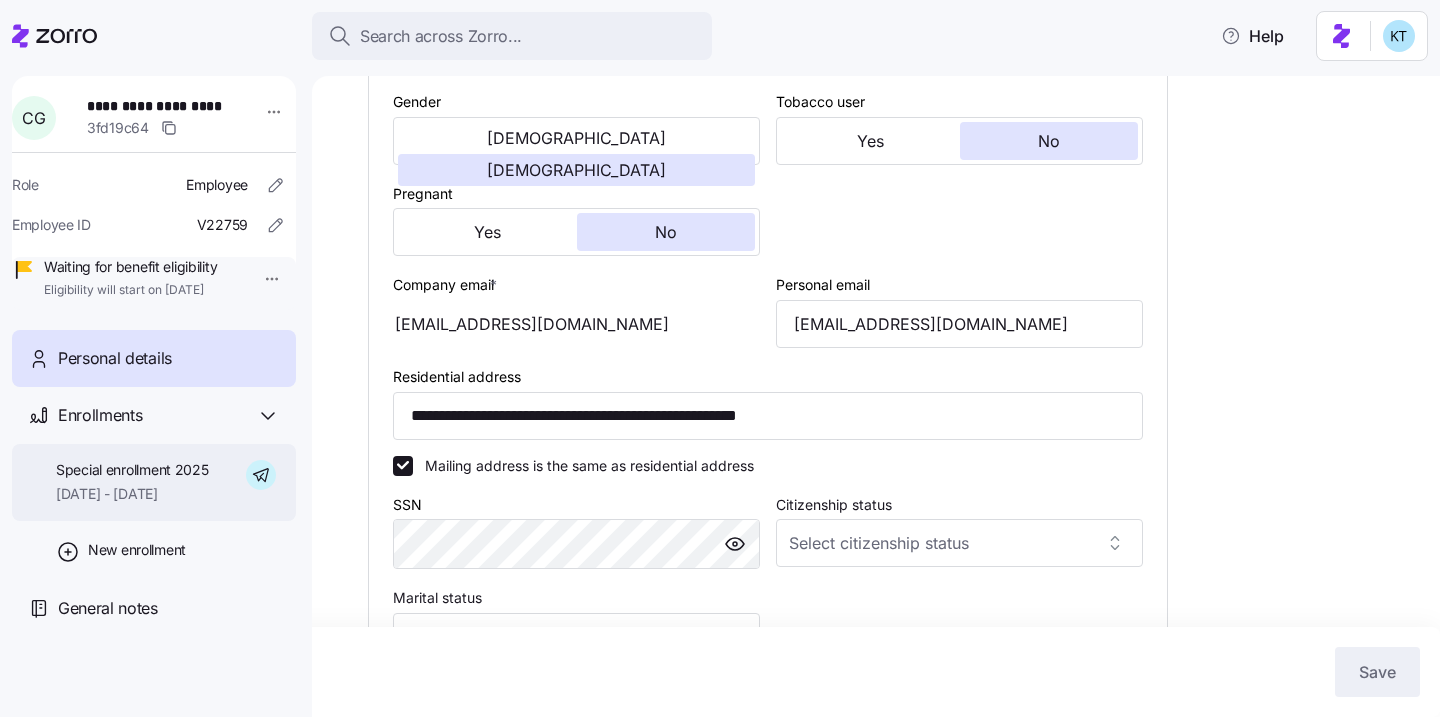 click on "[DATE] - [DATE]" at bounding box center [132, 494] 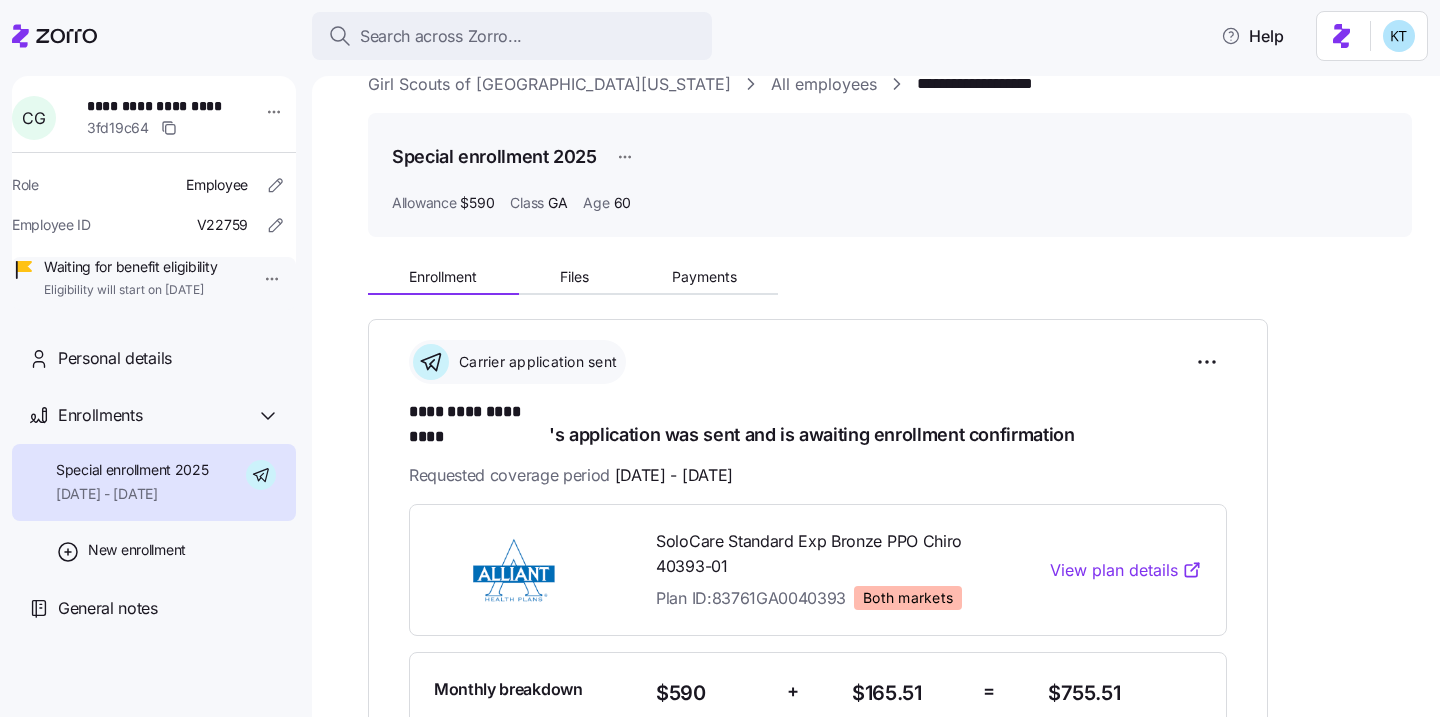 scroll, scrollTop: 37, scrollLeft: 0, axis: vertical 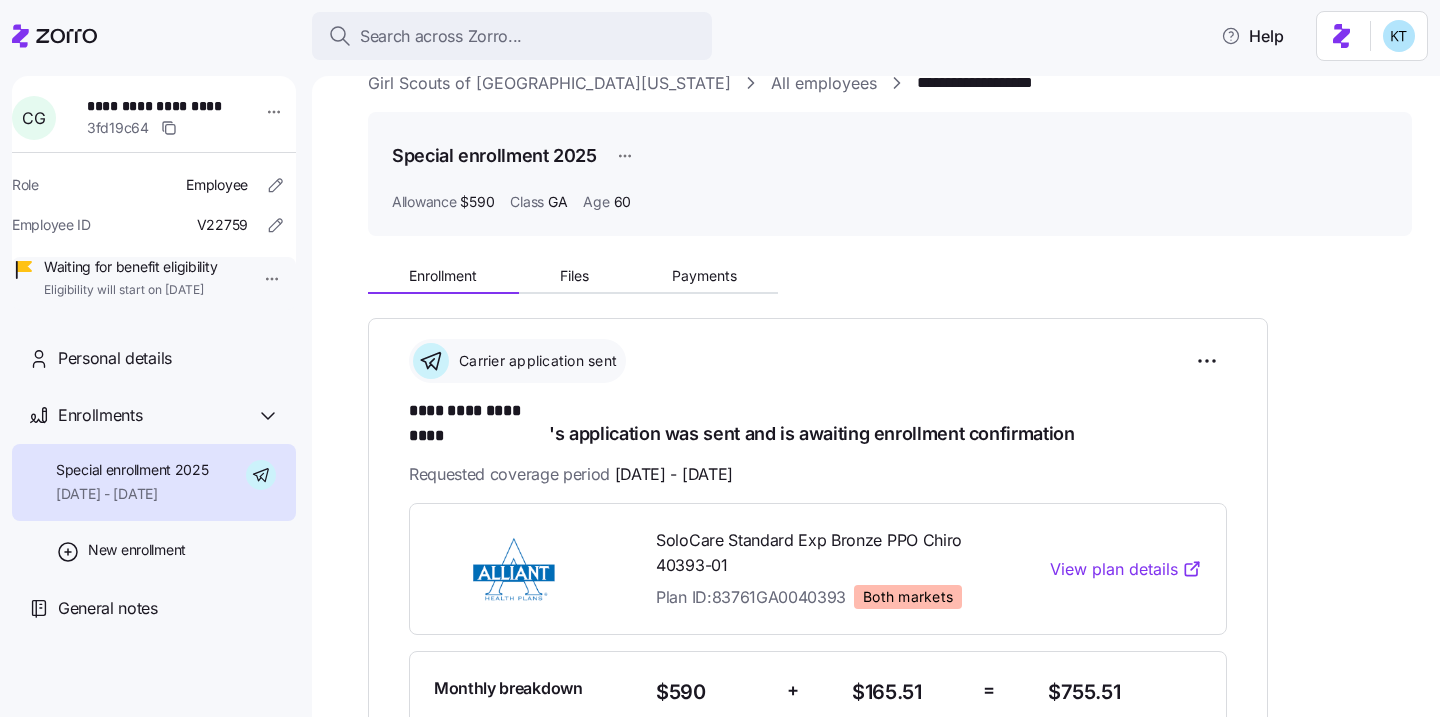 click on "**********" at bounding box center [157, 106] 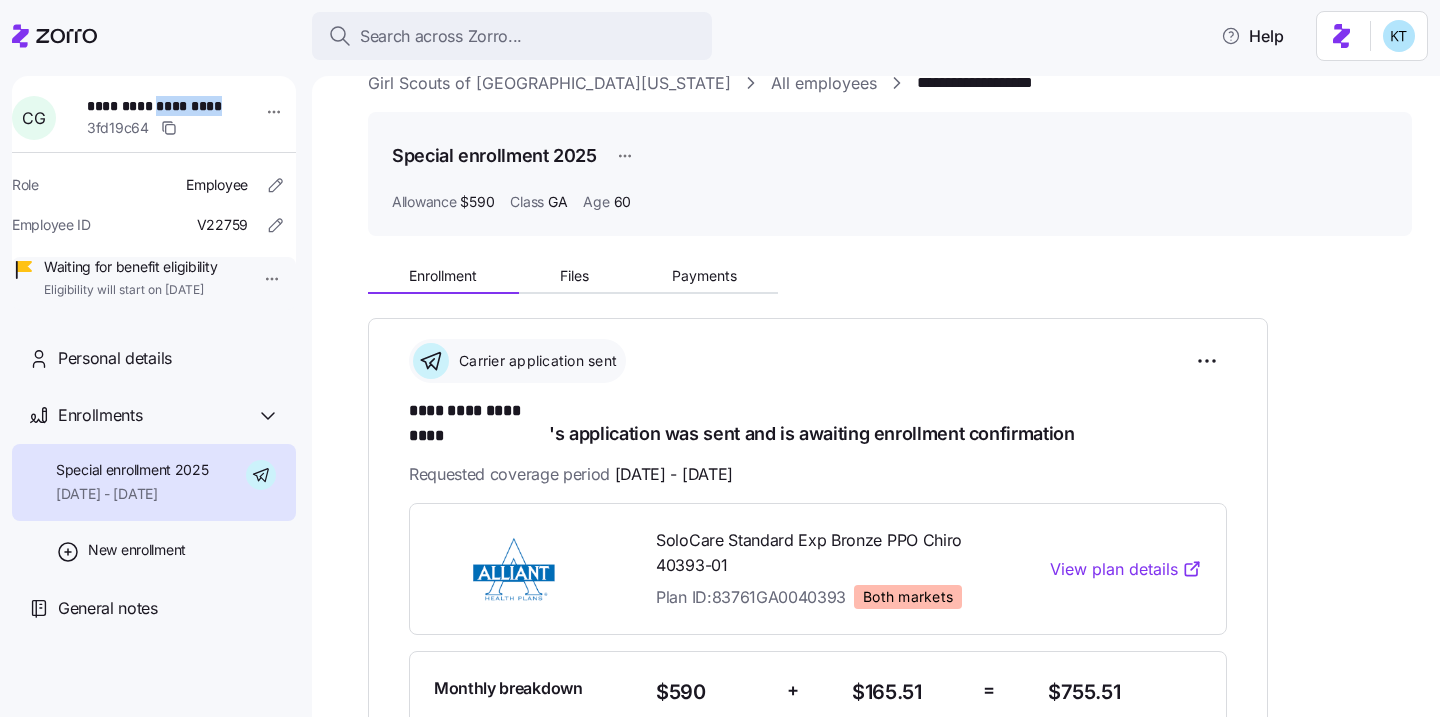 click on "**********" at bounding box center [157, 106] 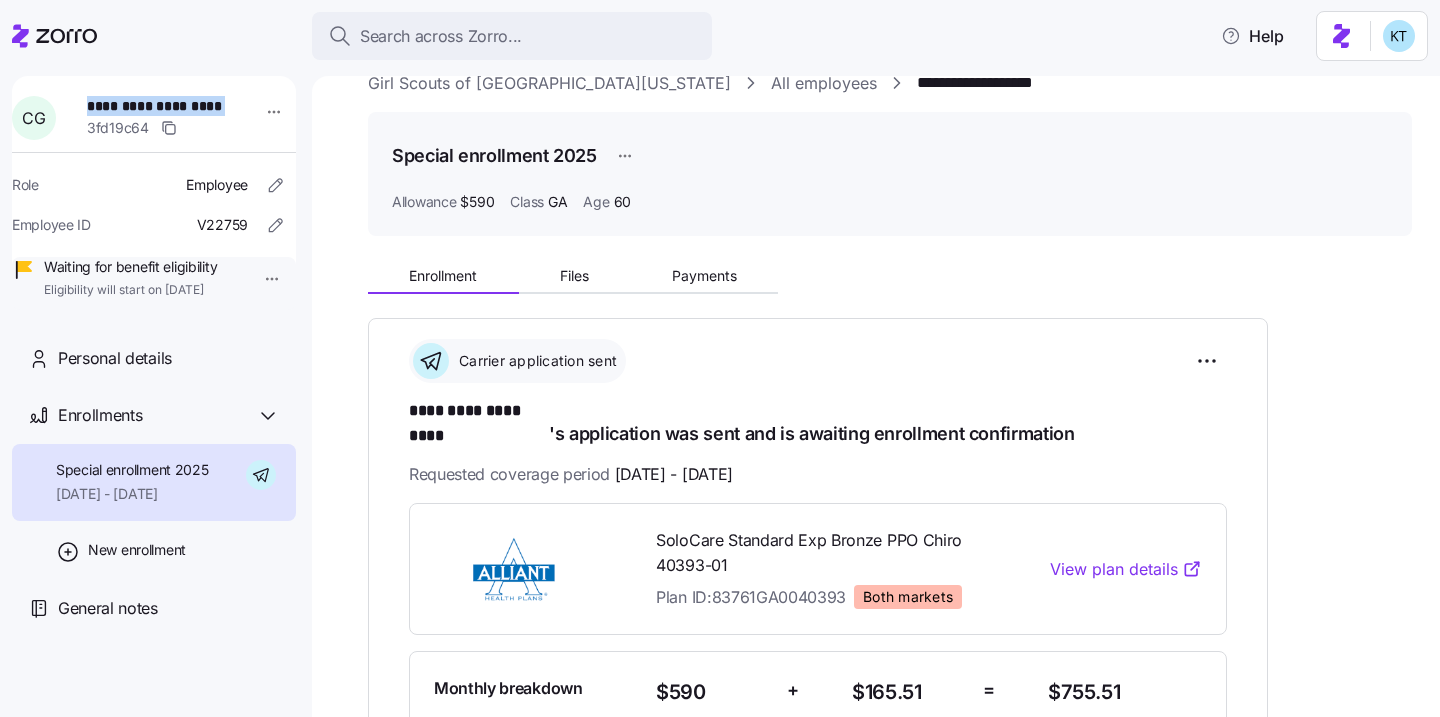 click on "**********" at bounding box center [157, 106] 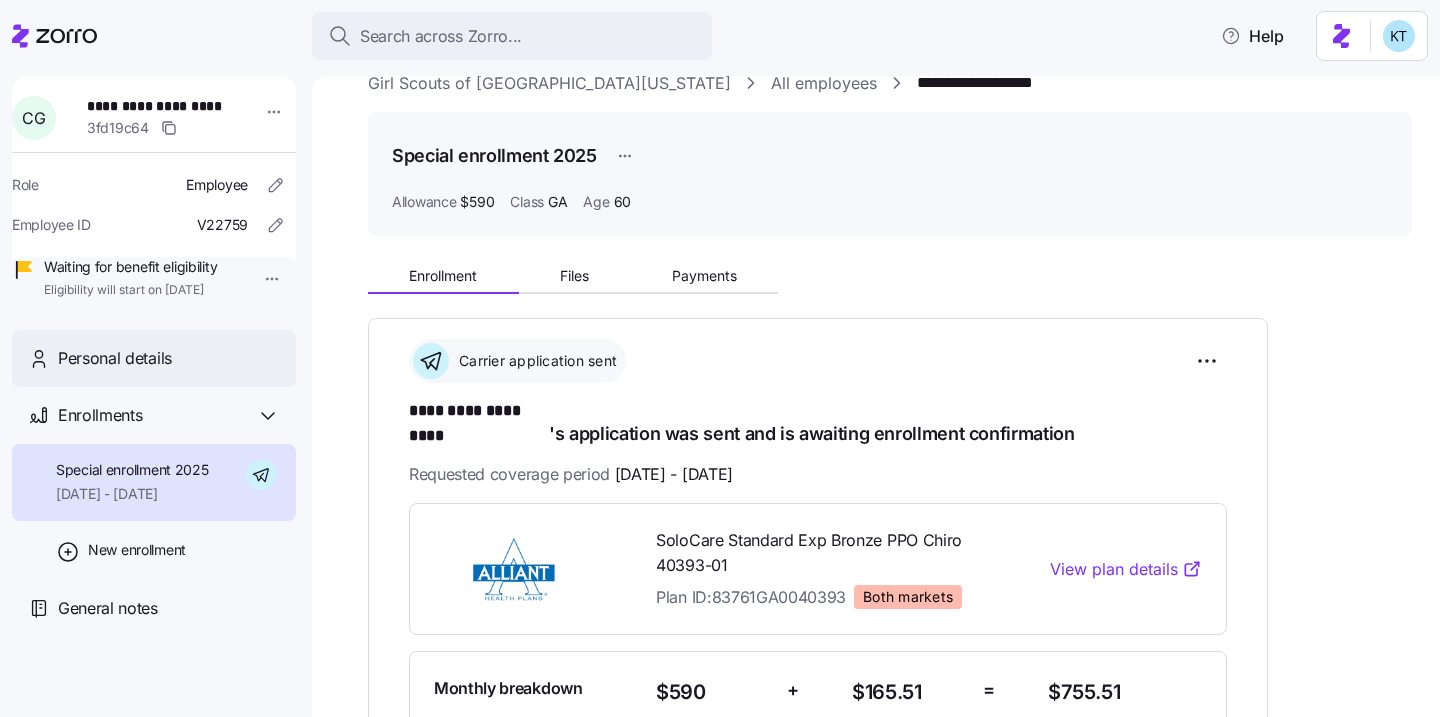 click on "Personal details" at bounding box center (169, 358) 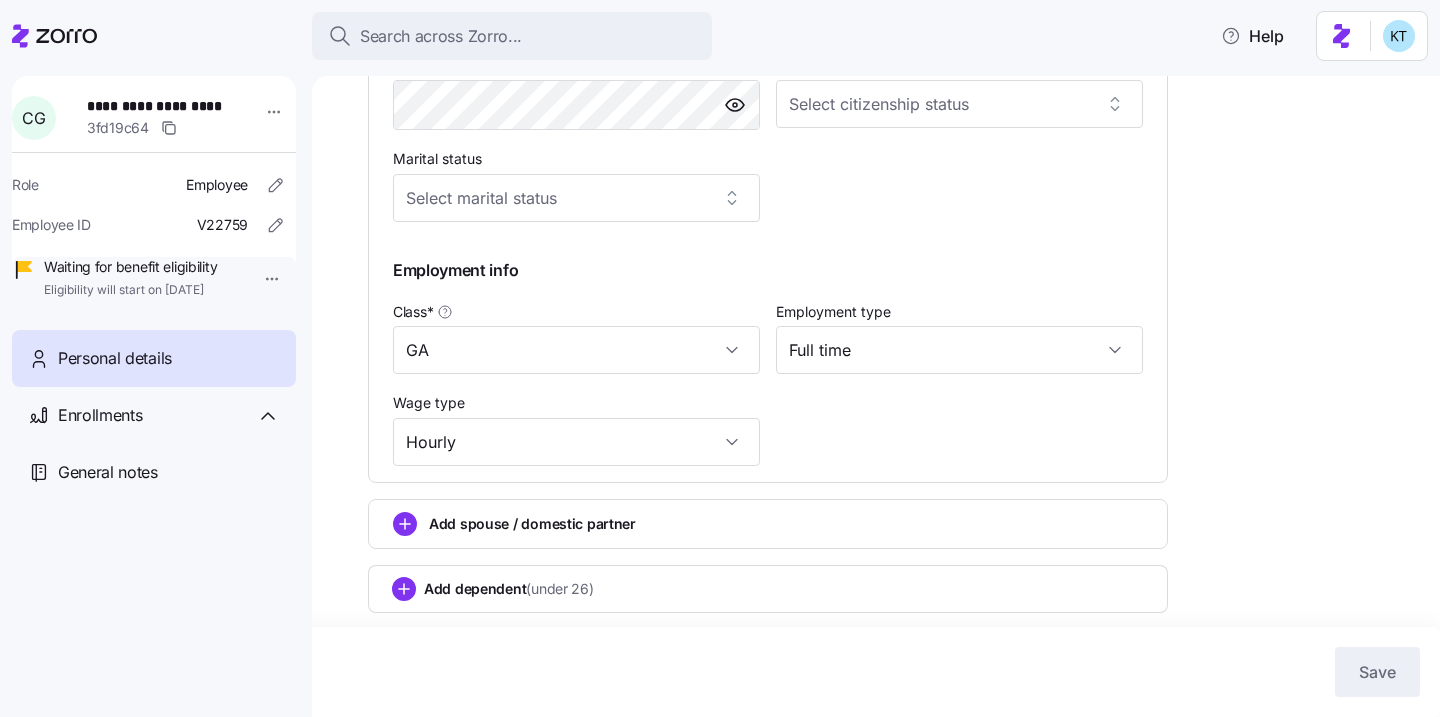scroll, scrollTop: 948, scrollLeft: 0, axis: vertical 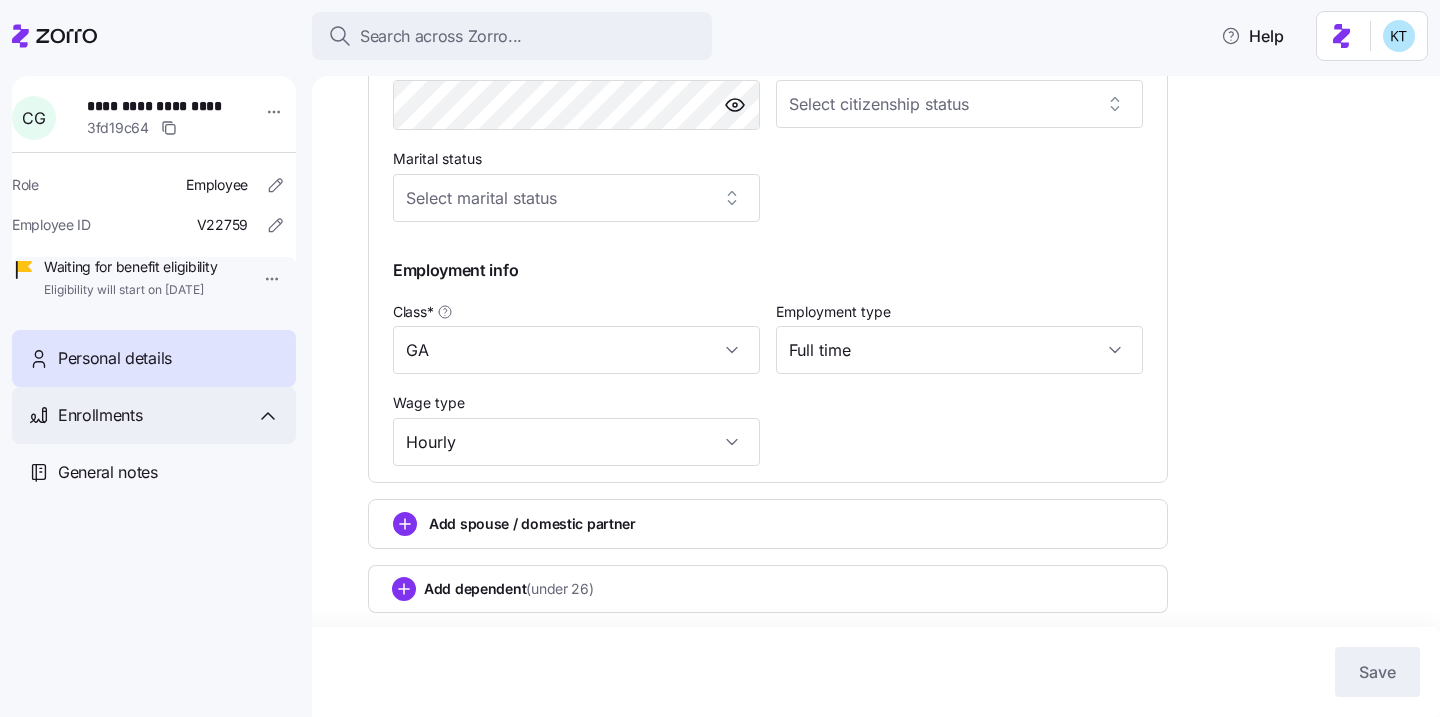 click on "Enrollments" at bounding box center [169, 415] 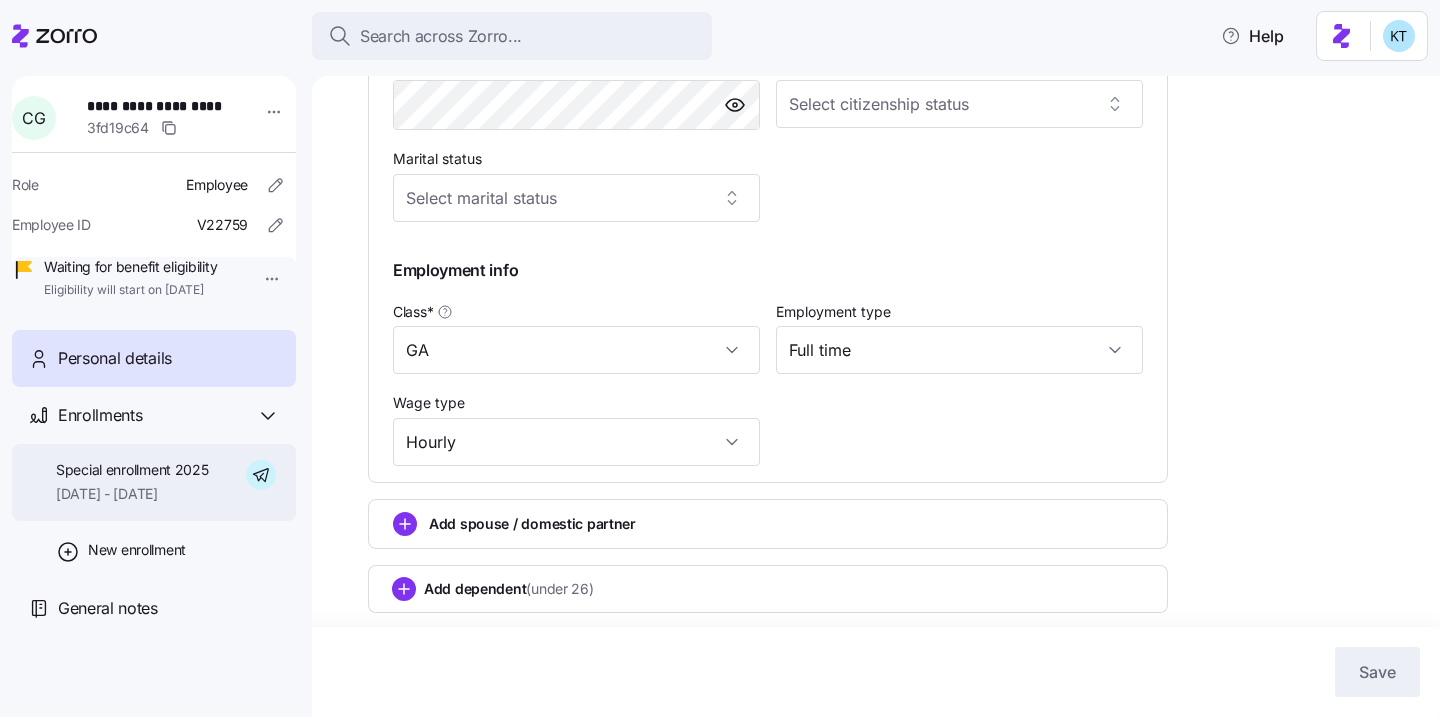click on "Special enrollment 2025 [DATE] - [DATE]" at bounding box center (132, 482) 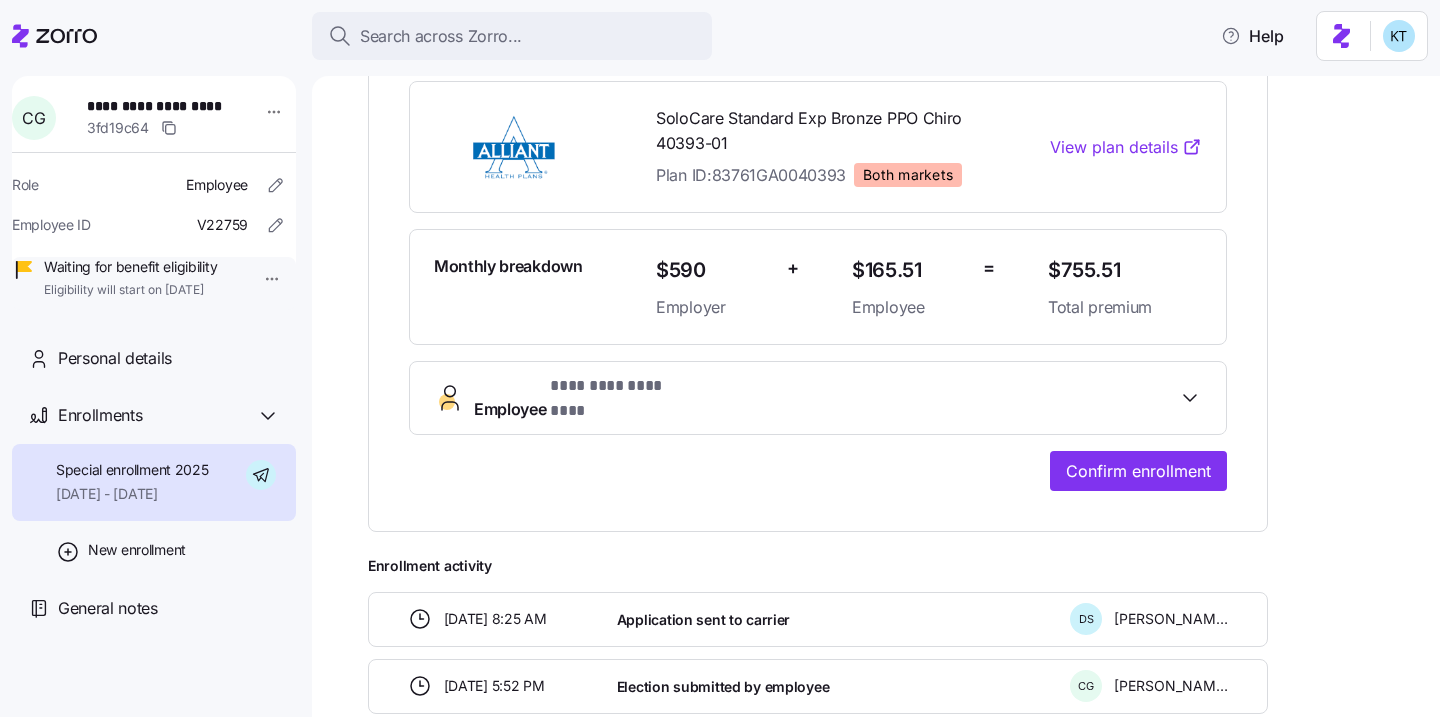 scroll, scrollTop: 460, scrollLeft: 0, axis: vertical 